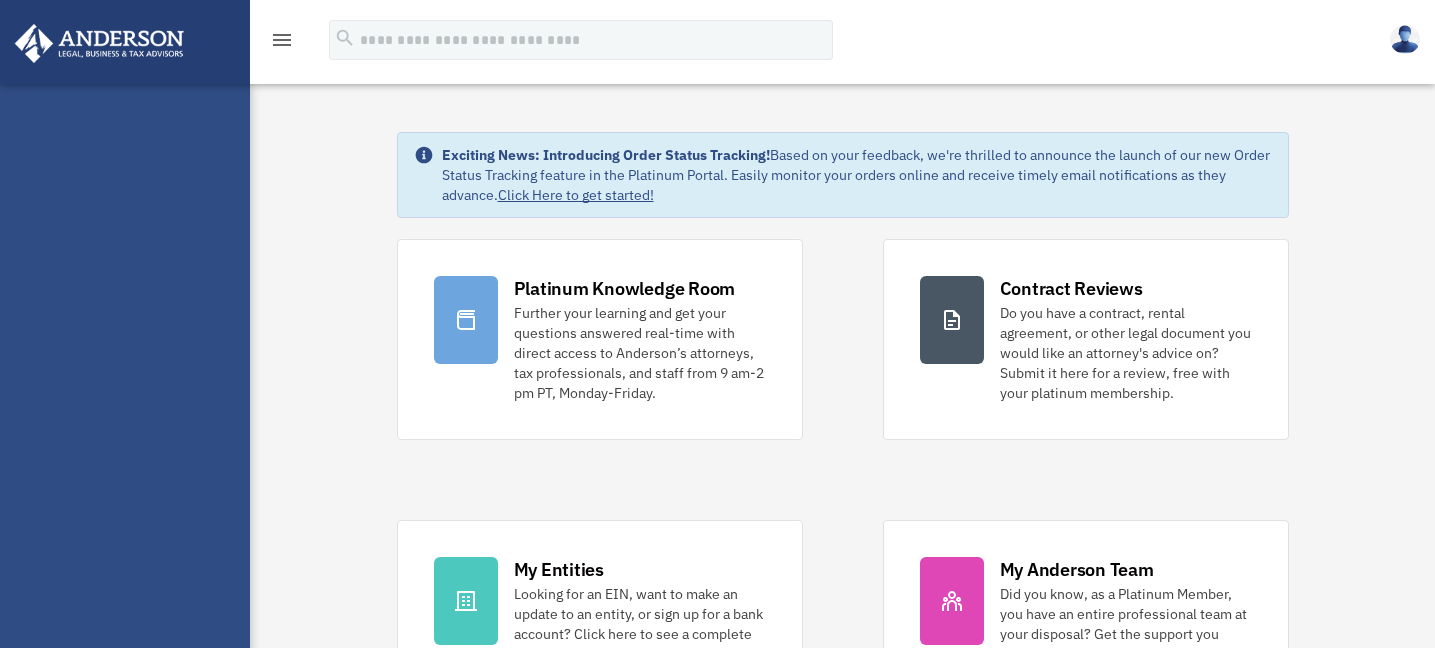 scroll, scrollTop: 0, scrollLeft: 0, axis: both 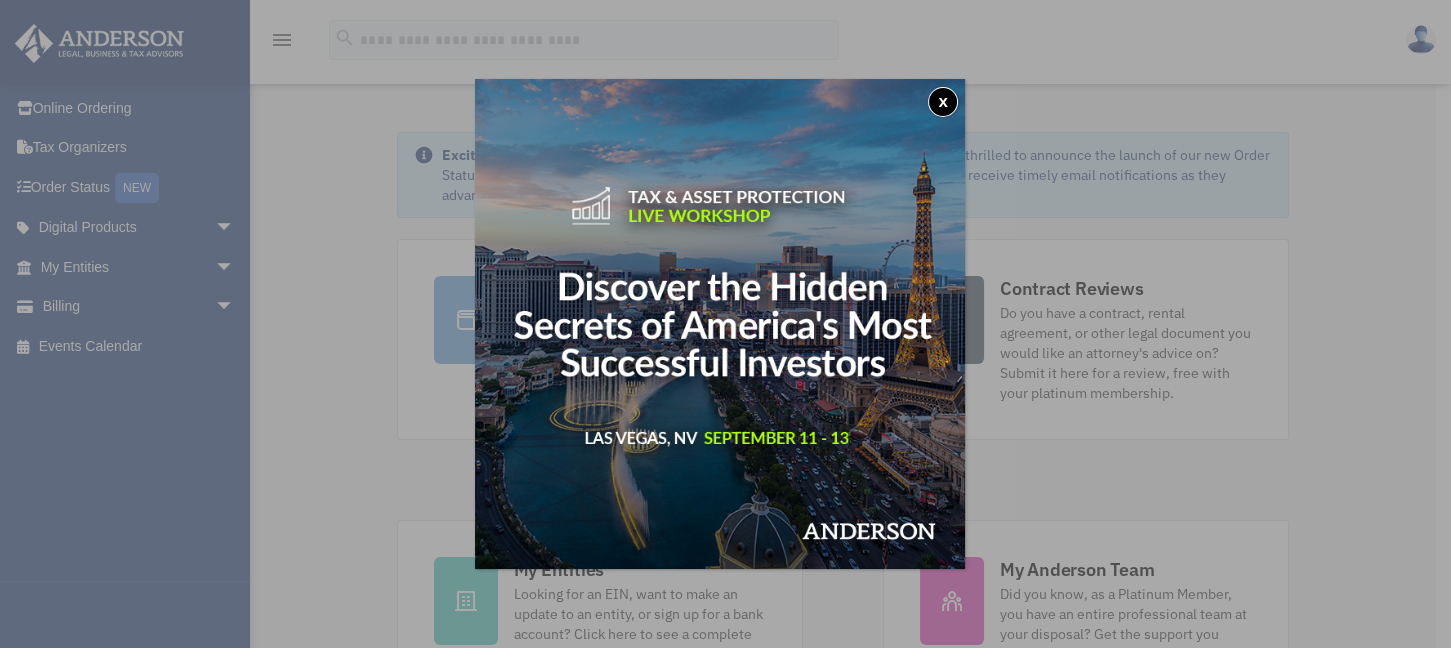 click on "x" at bounding box center [943, 102] 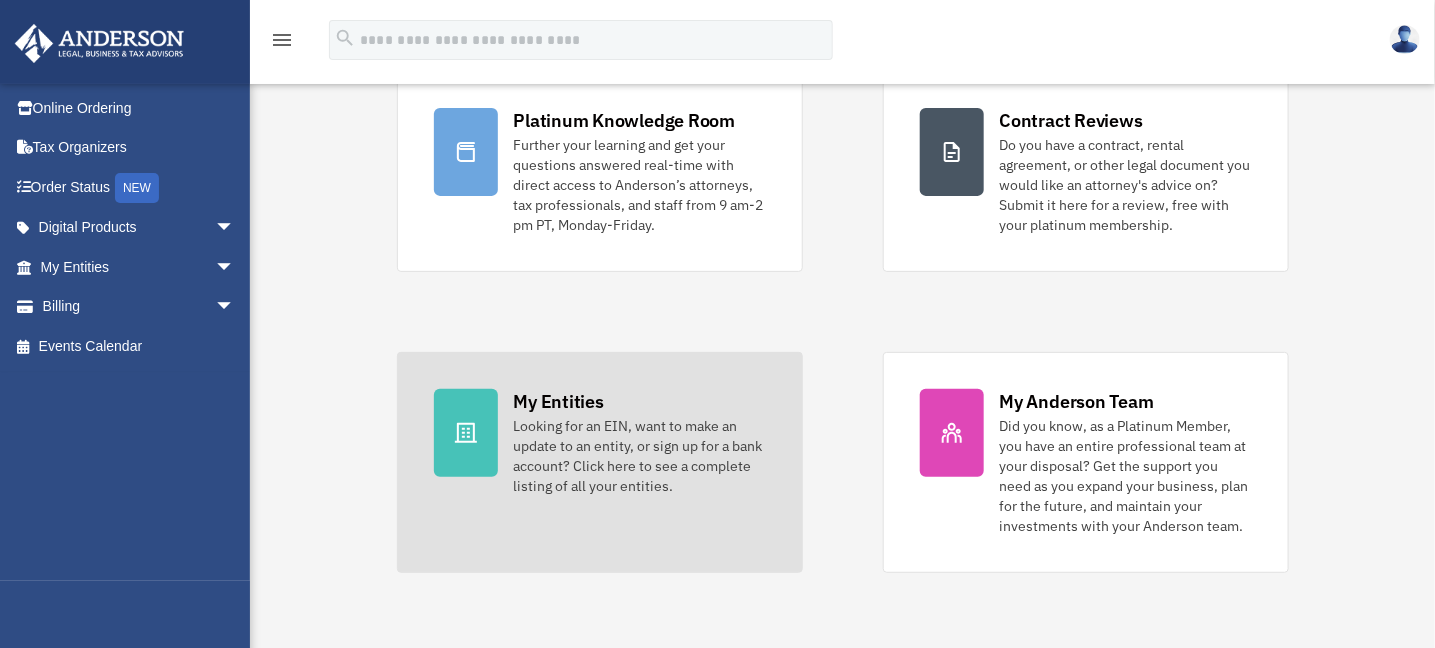 scroll, scrollTop: 299, scrollLeft: 0, axis: vertical 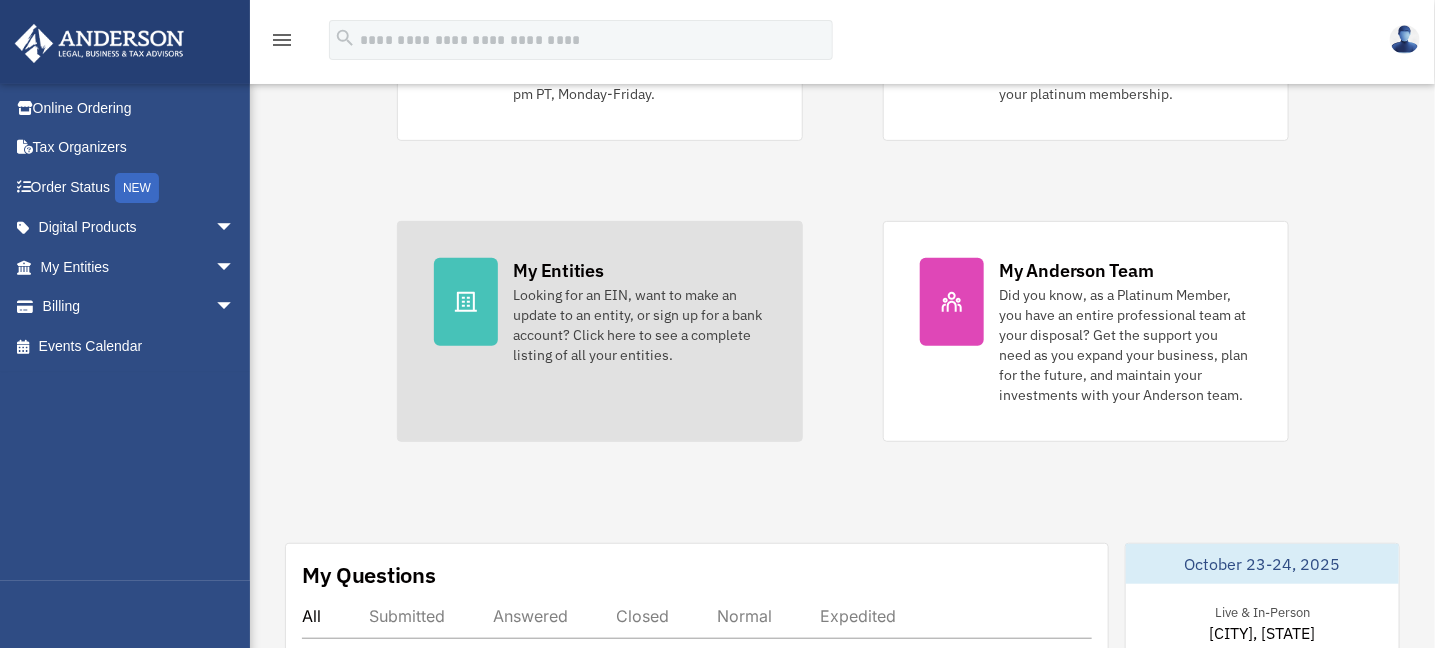 click on "Looking for an EIN, want to  make an update to an entity, or sign up for a bank account?  Click here to see a complete listing of all your entities." at bounding box center (640, 325) 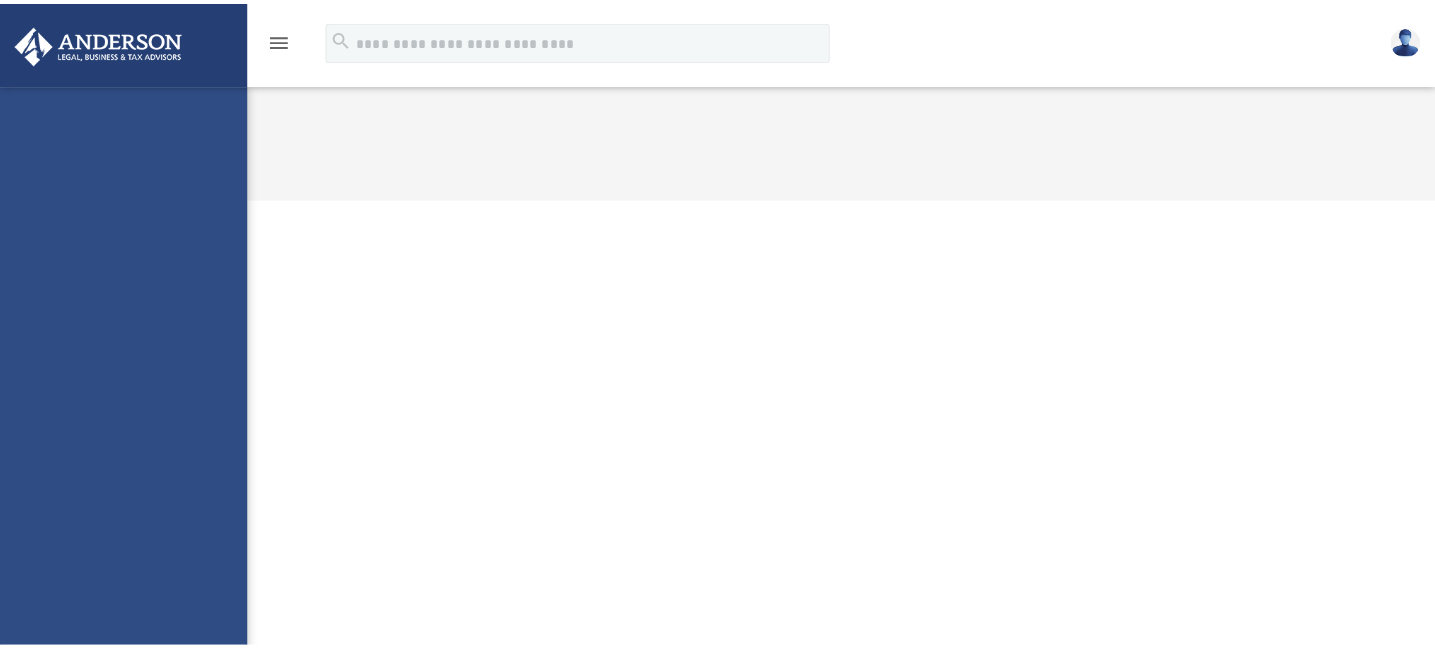 scroll, scrollTop: 0, scrollLeft: 0, axis: both 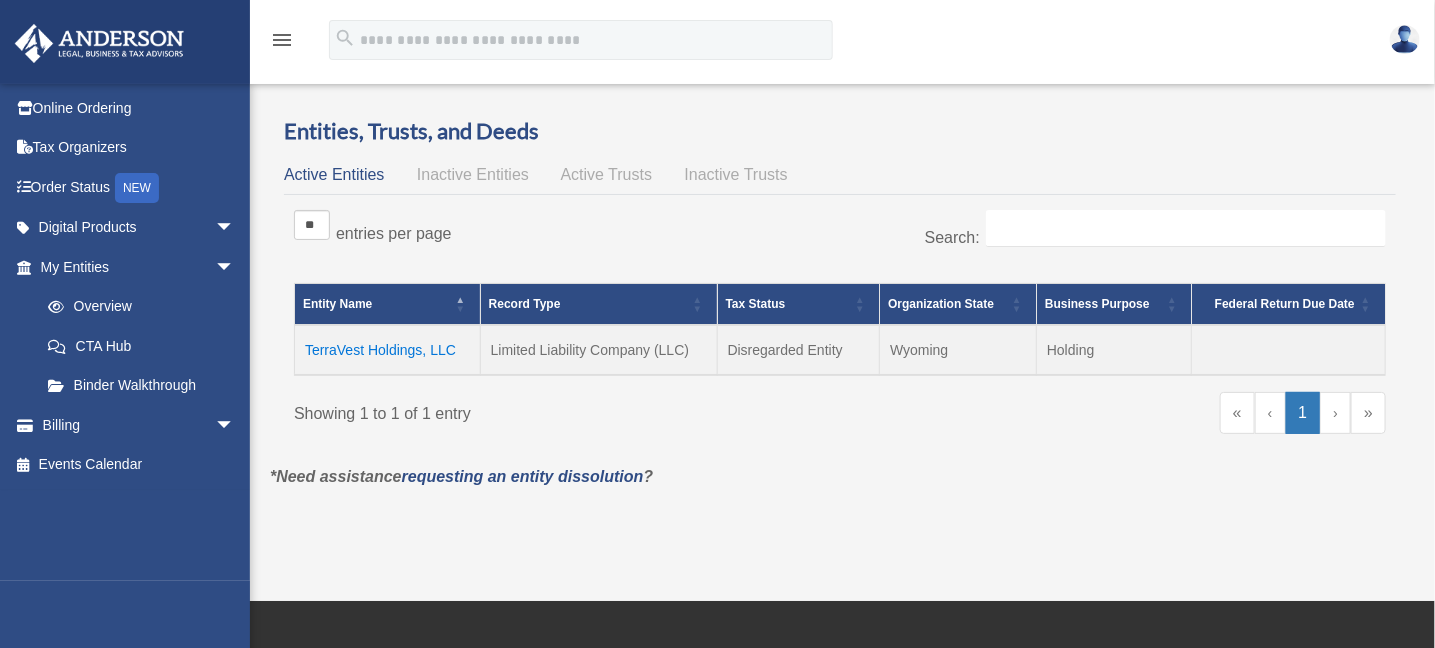 click on "TerraVest Holdings, LLC" at bounding box center (388, 350) 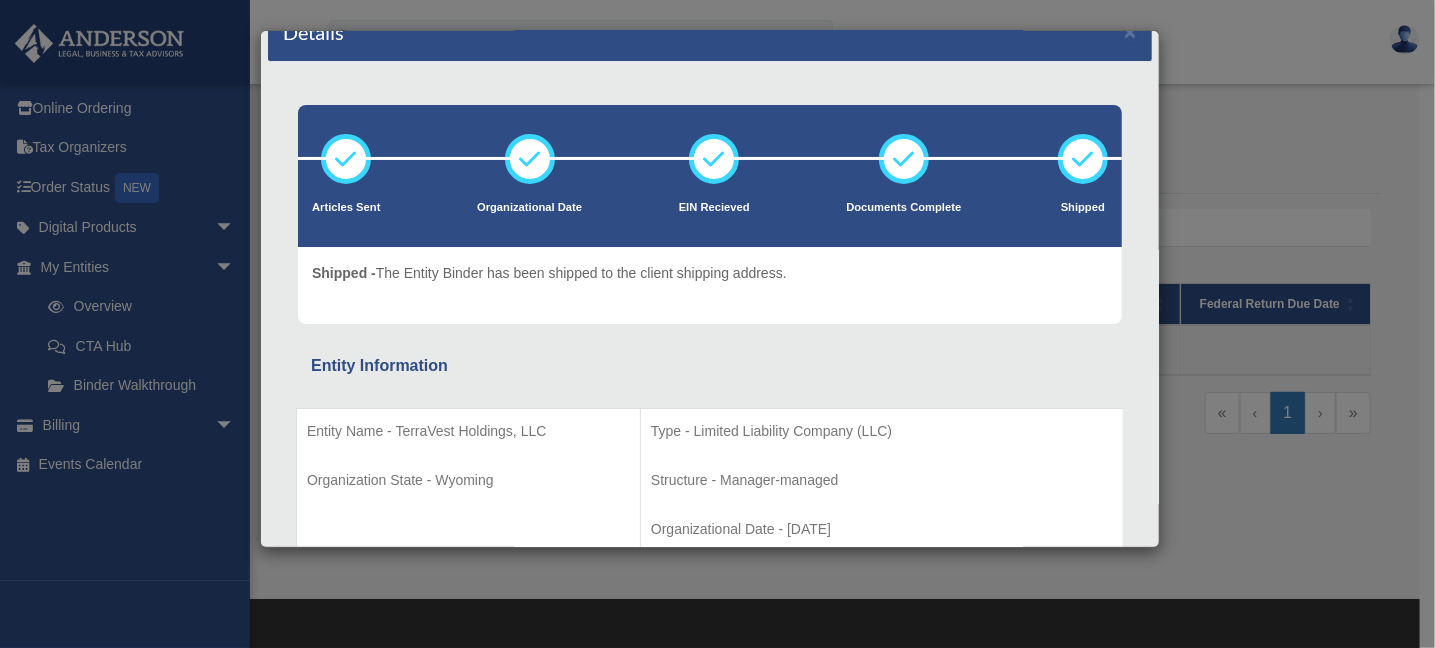 scroll, scrollTop: 0, scrollLeft: 0, axis: both 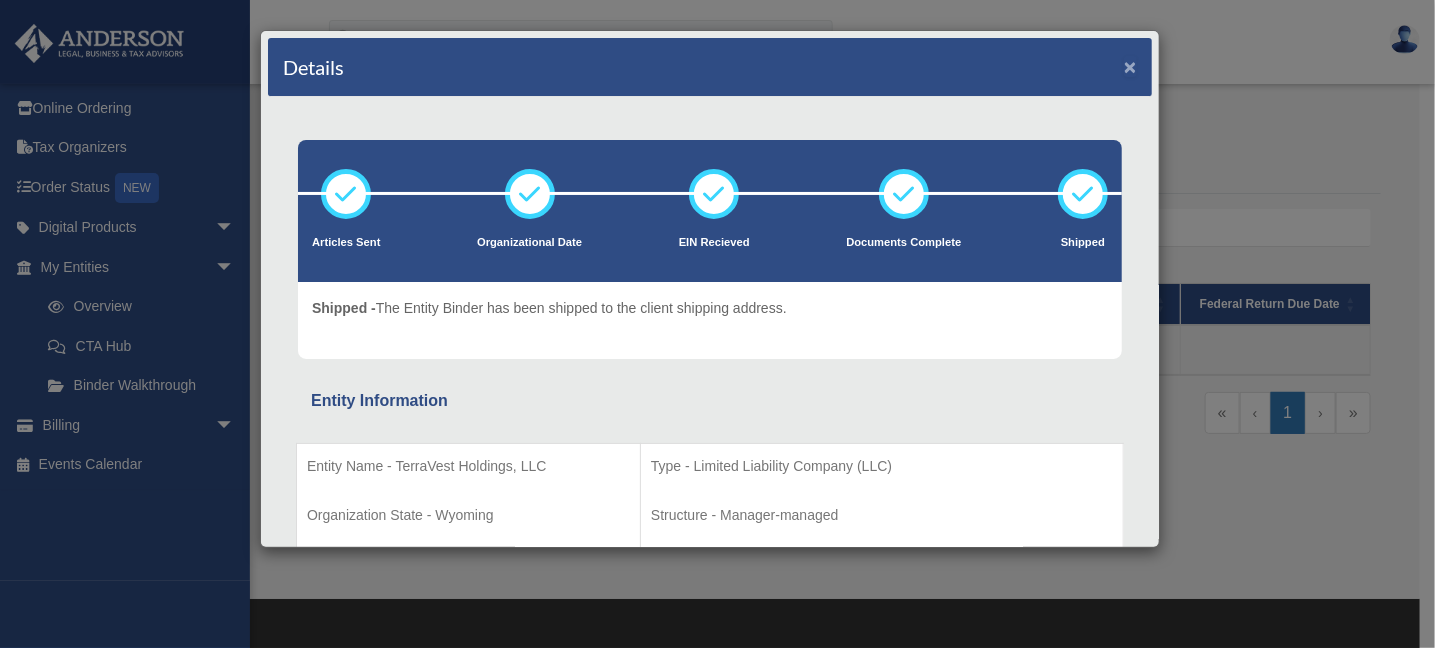 click on "×" at bounding box center [1130, 66] 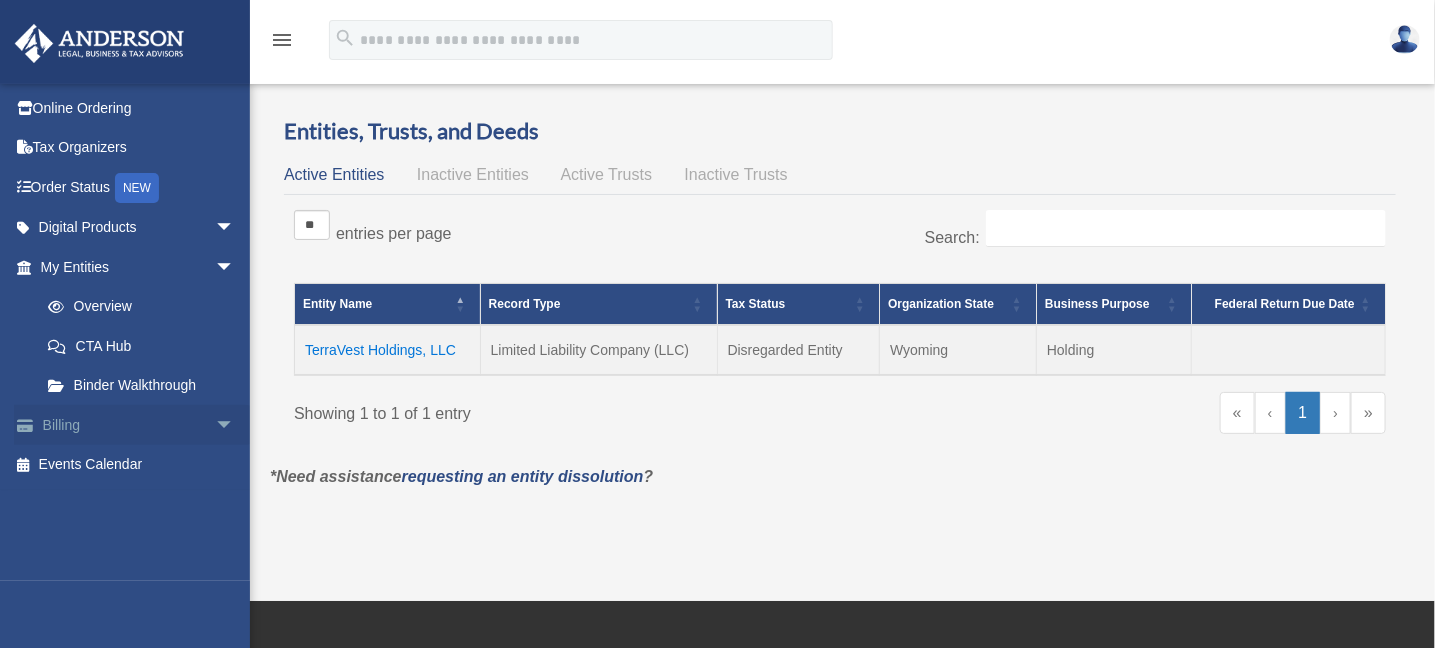 click on "Billing arrow_drop_down" at bounding box center [139, 425] 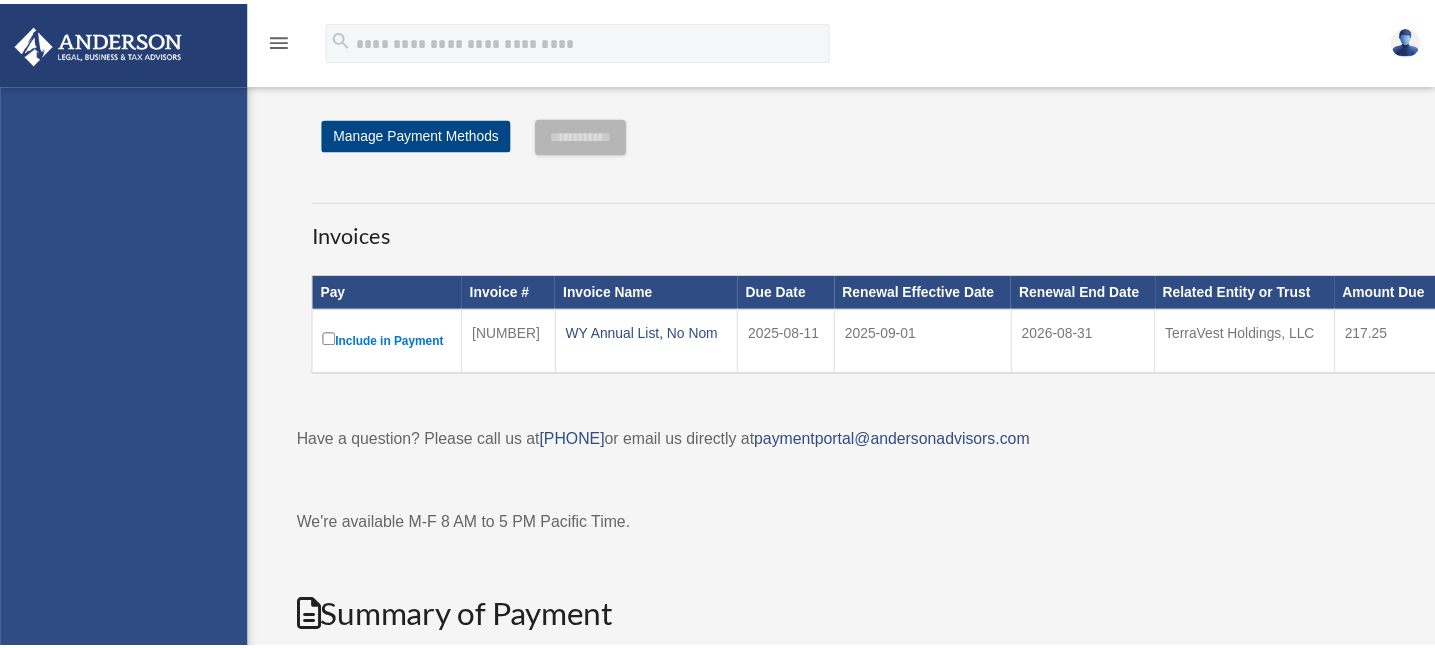 scroll, scrollTop: 0, scrollLeft: 0, axis: both 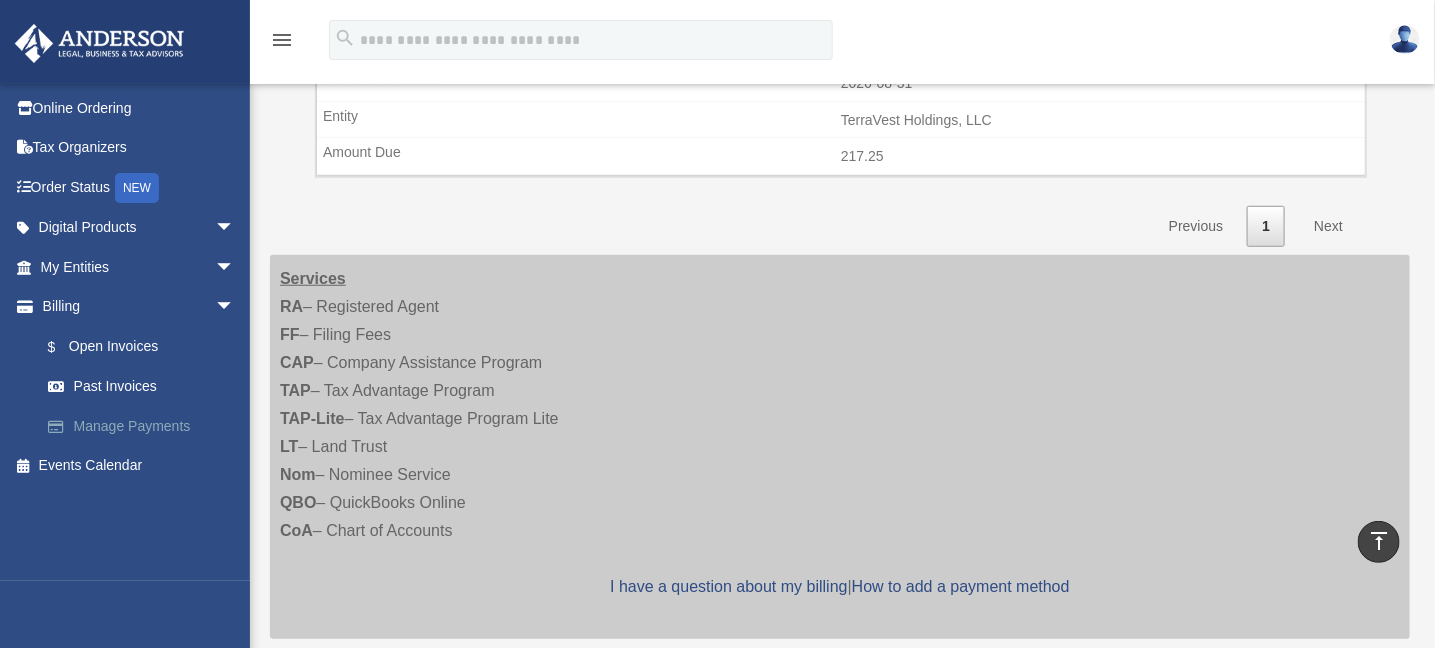 click on "Manage Payments" at bounding box center [146, 426] 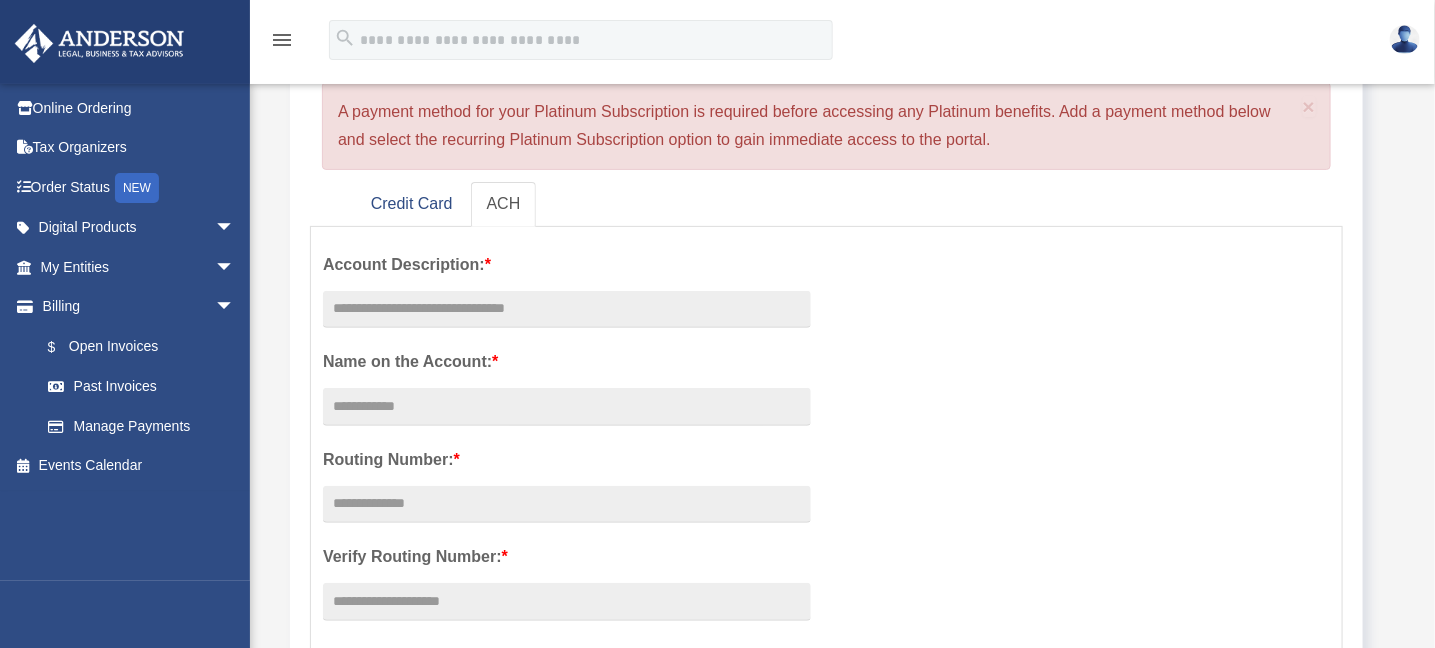 scroll, scrollTop: 200, scrollLeft: 0, axis: vertical 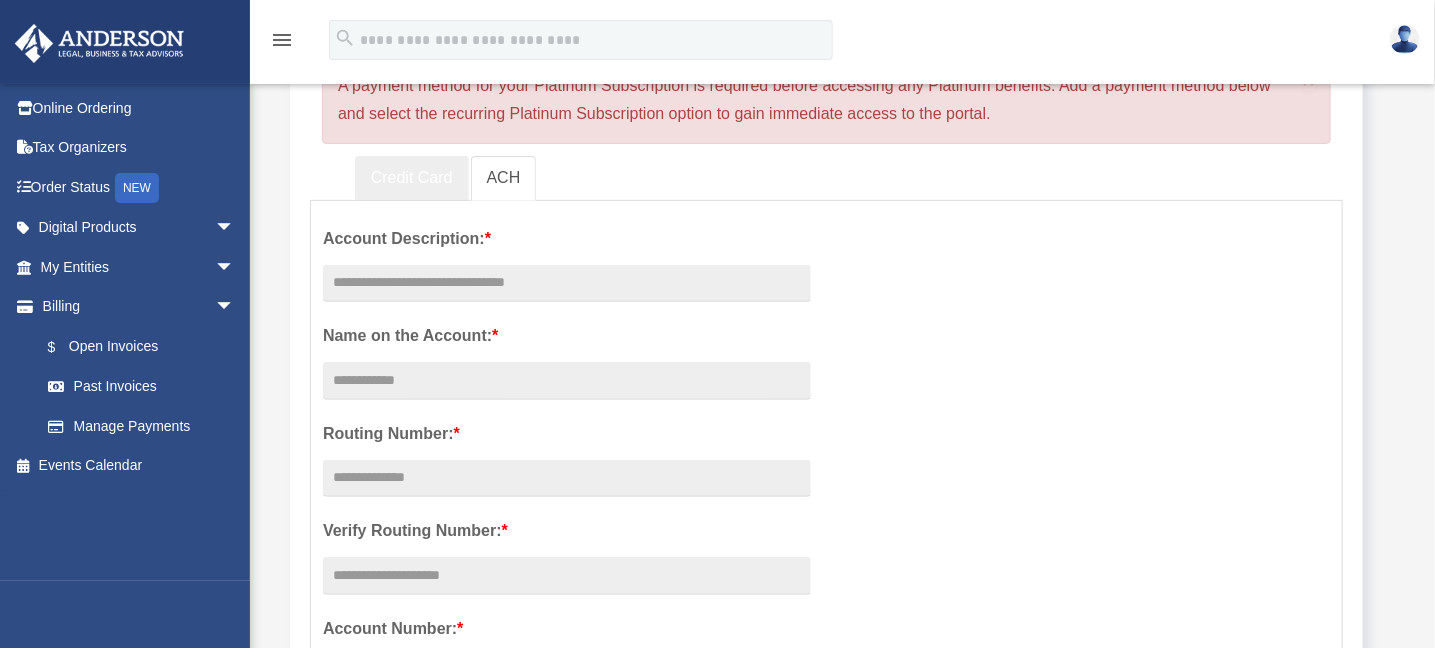 click on "Credit Card" at bounding box center [412, 178] 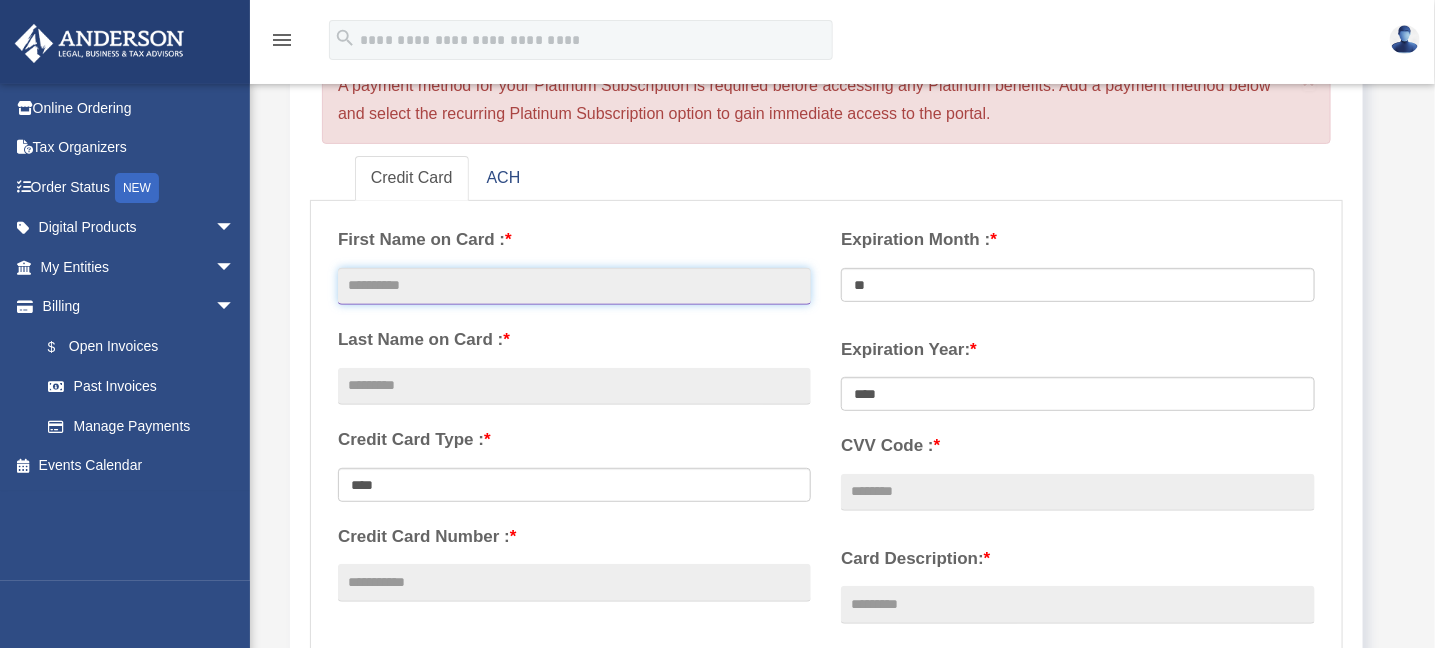 click at bounding box center (574, 287) 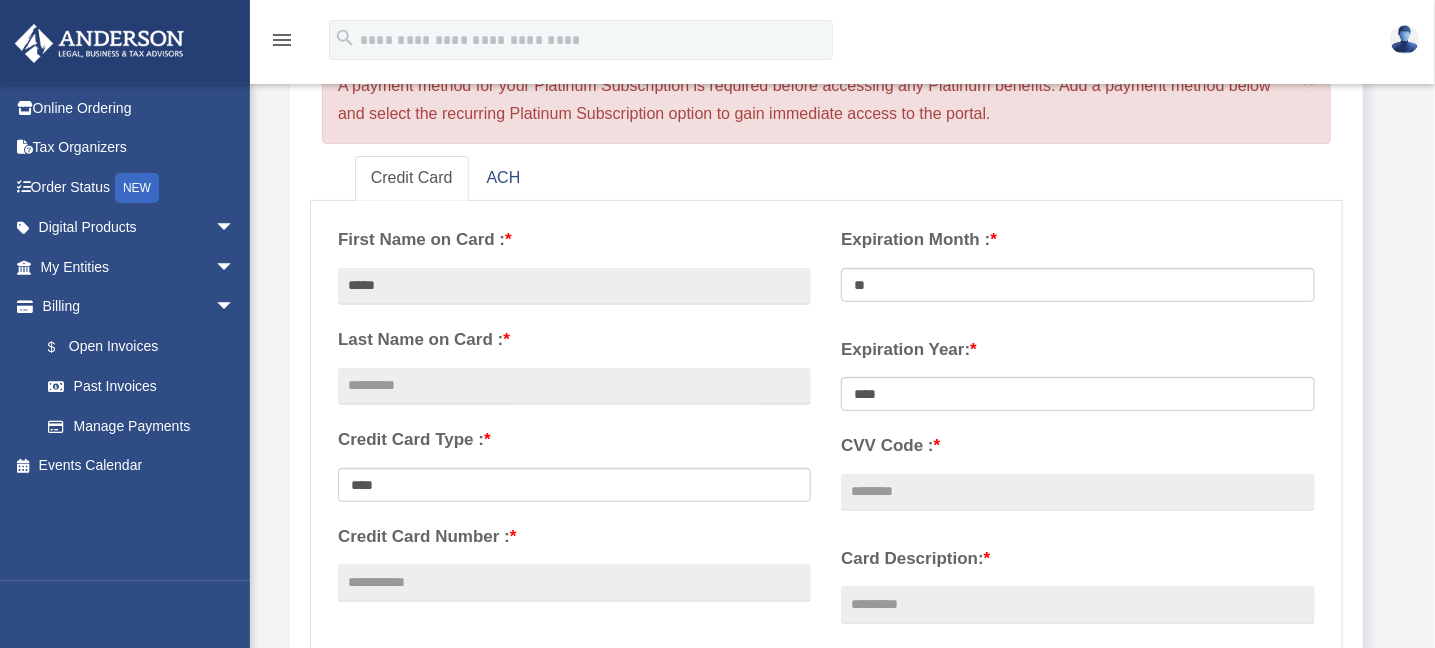 type on "*********" 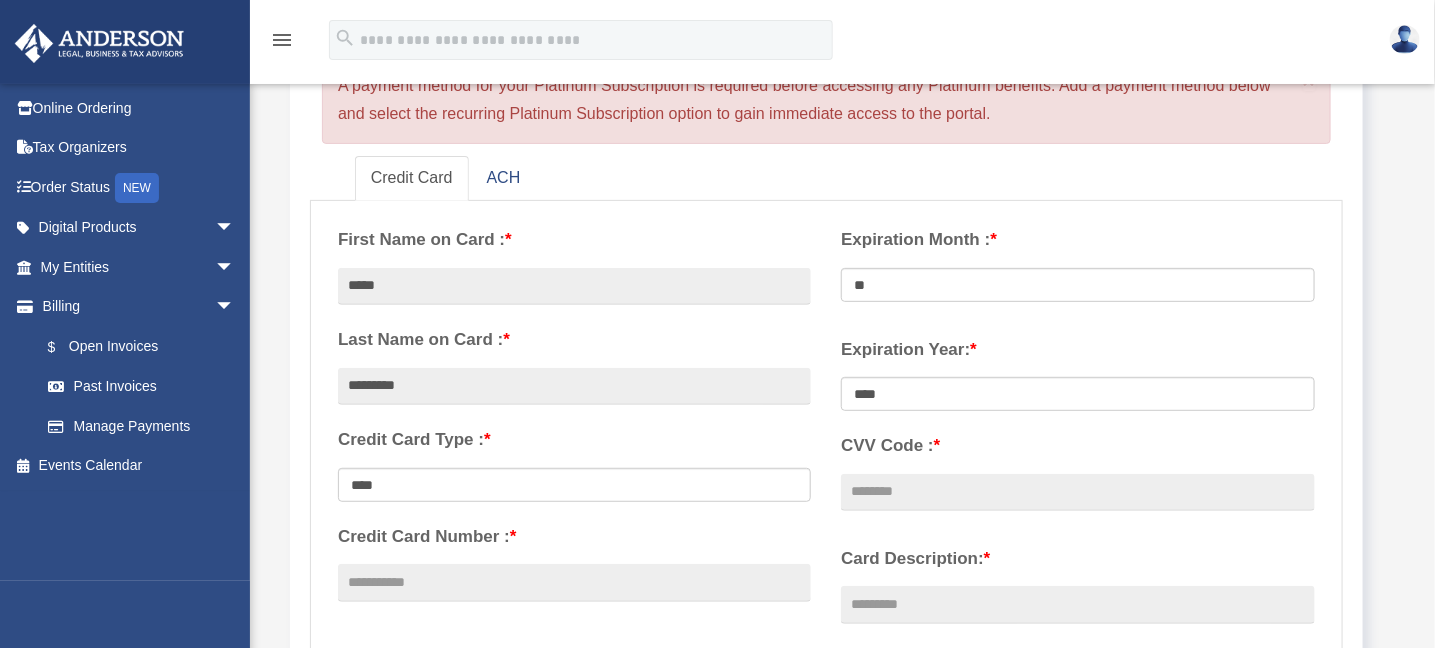 type on "**********" 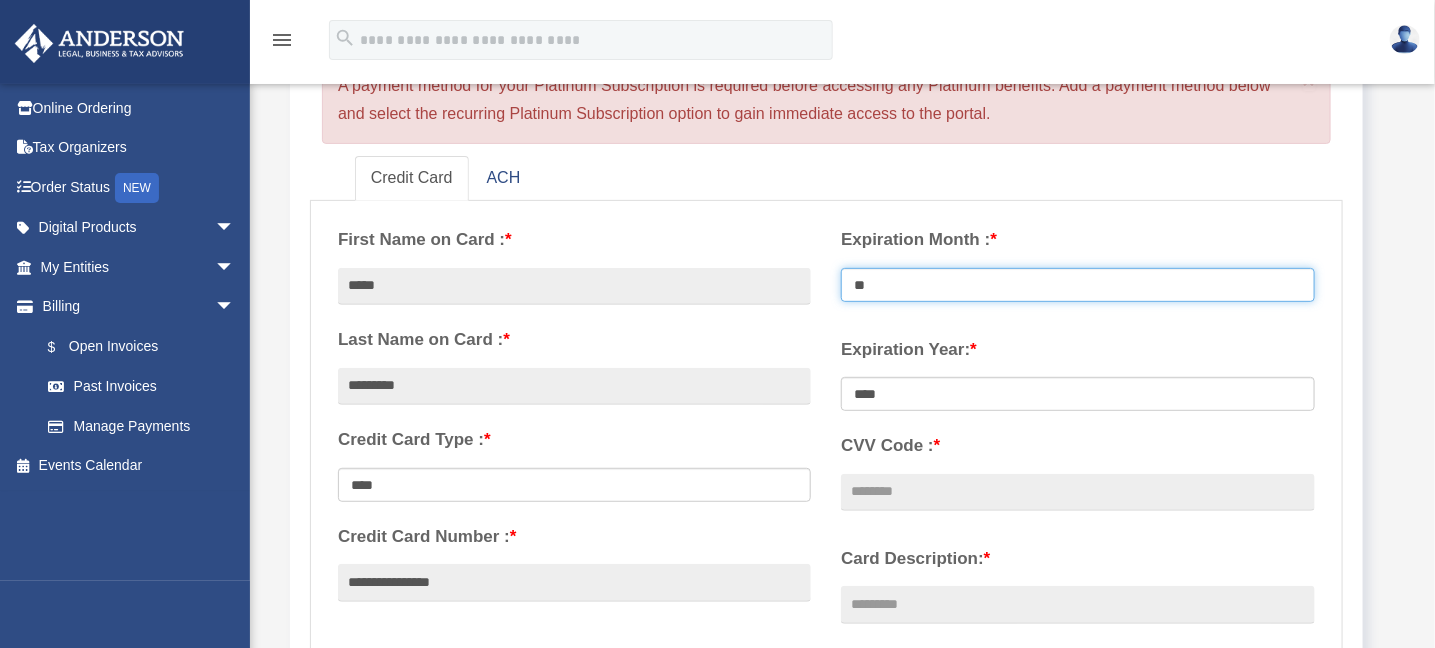 select on "**" 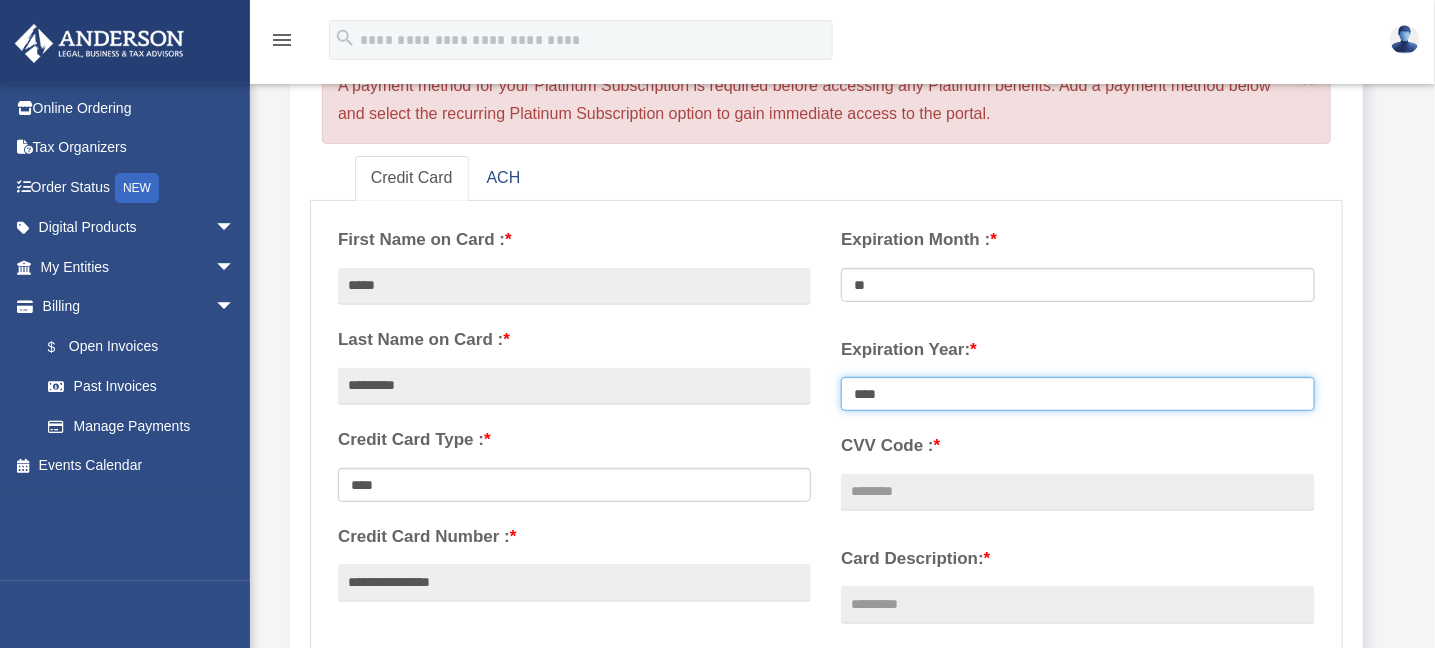 select on "****" 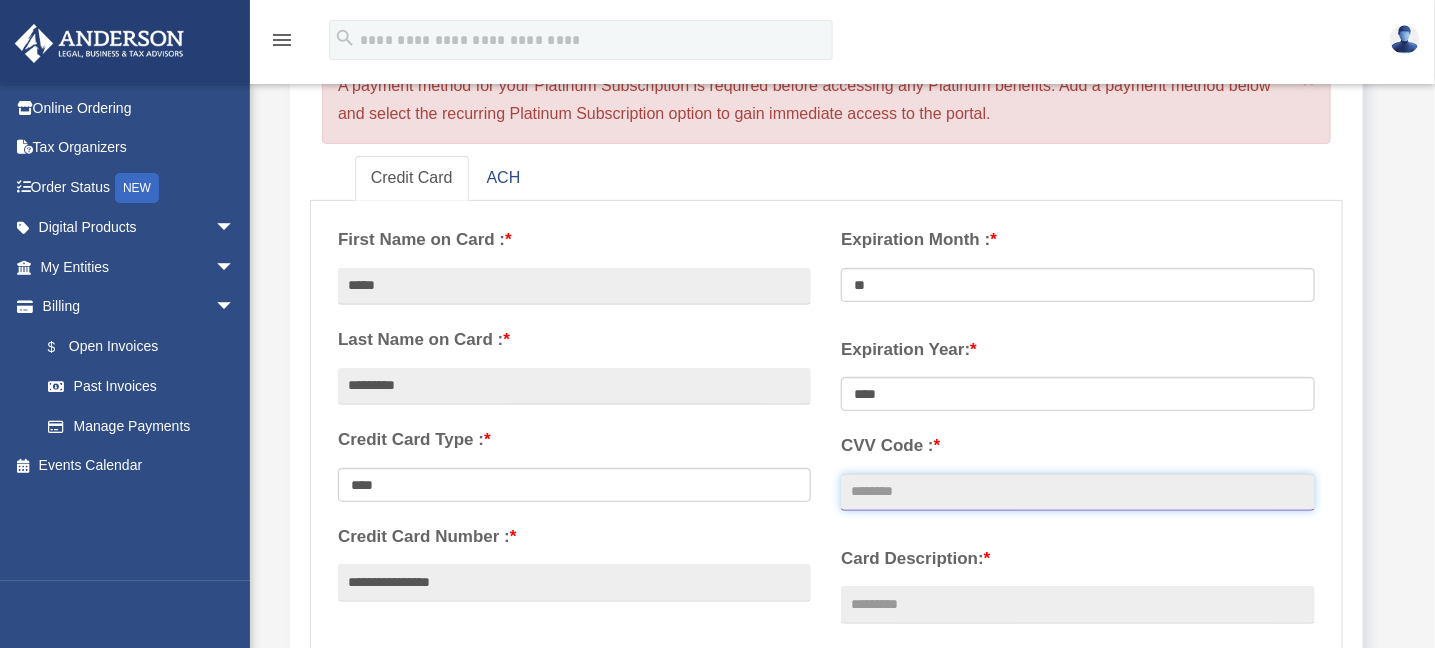 type on "***" 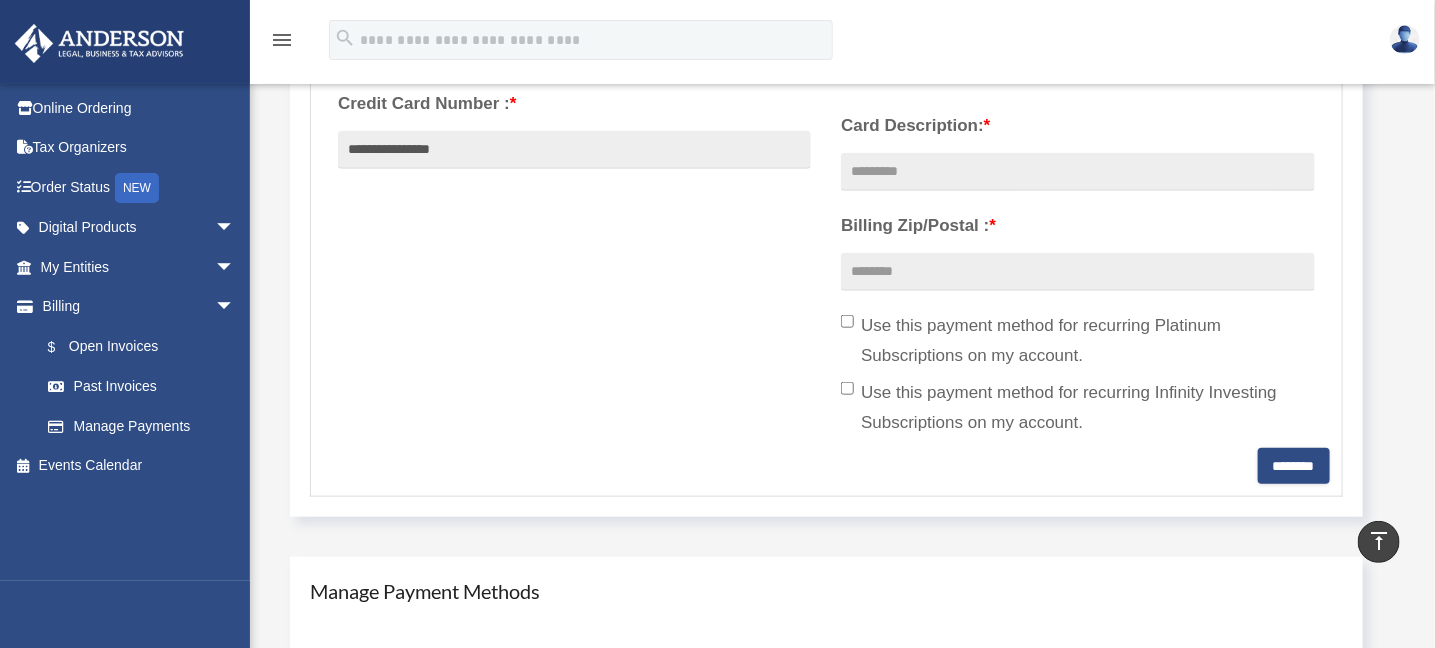 scroll, scrollTop: 600, scrollLeft: 0, axis: vertical 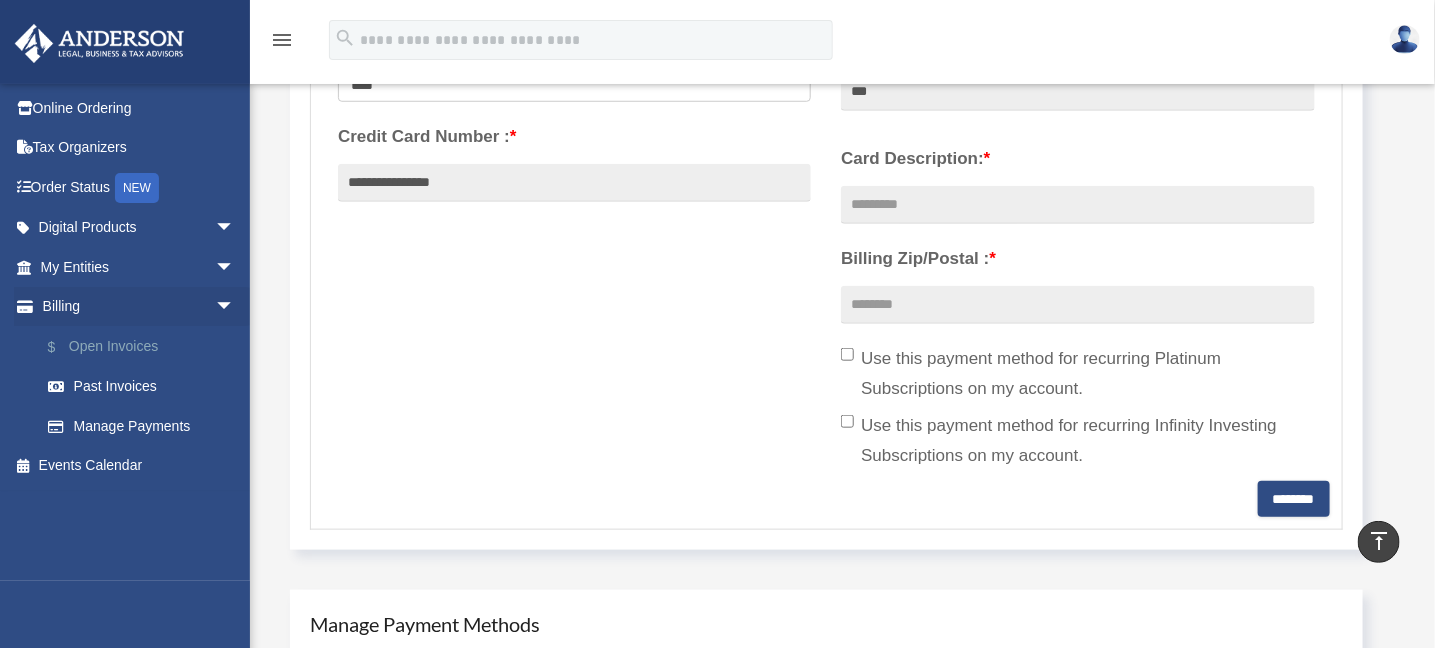 click on "$ Open Invoices" at bounding box center [146, 346] 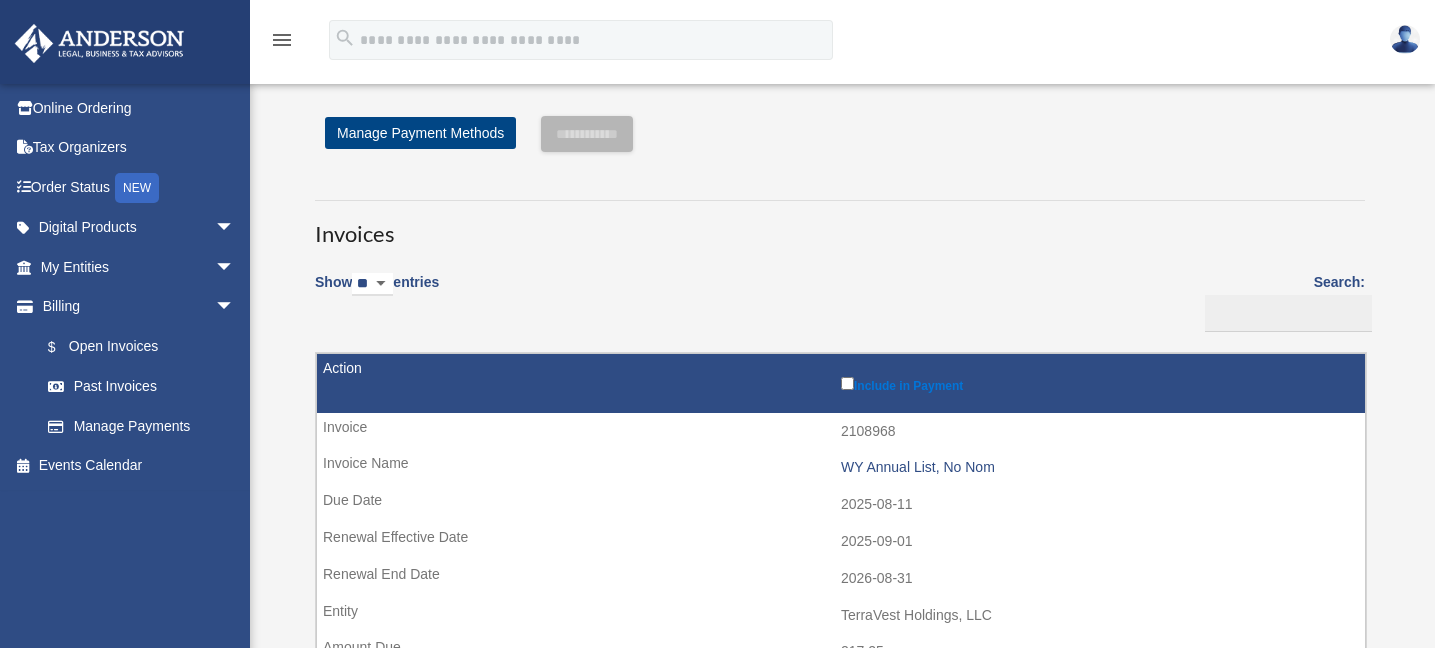 scroll, scrollTop: 0, scrollLeft: 0, axis: both 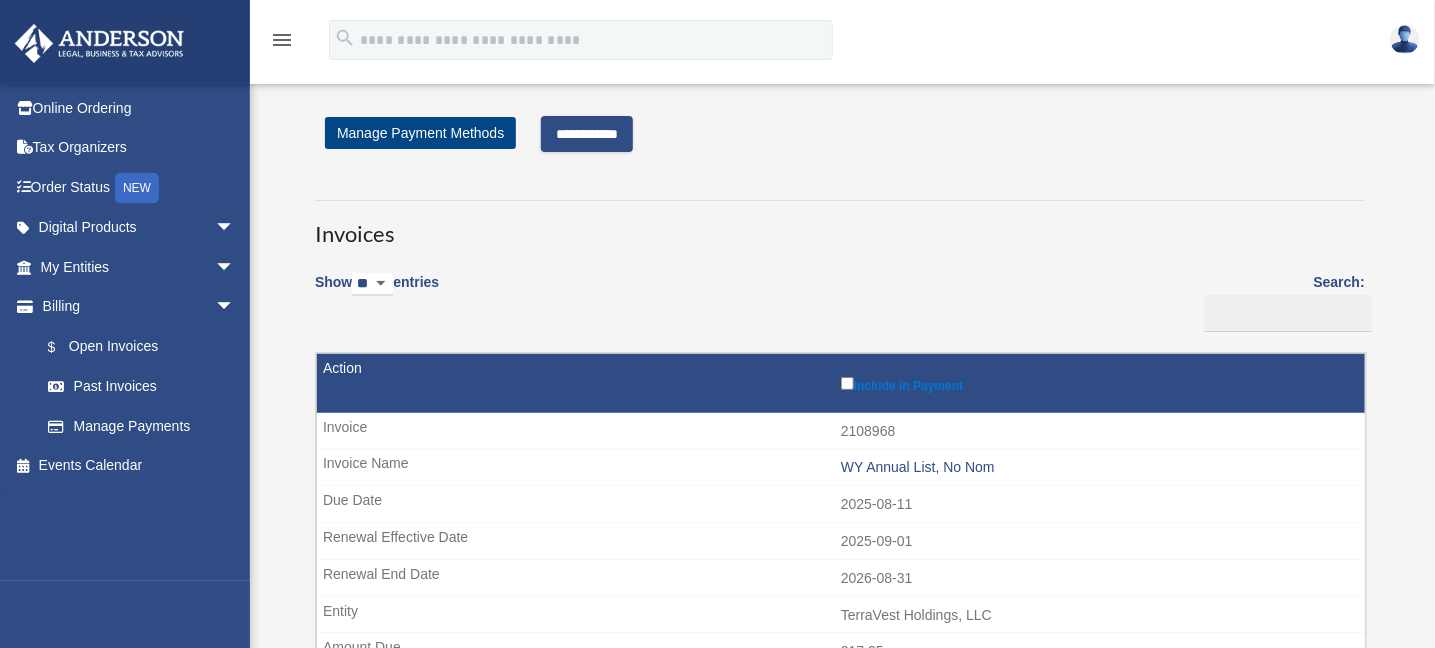 click on "**********" at bounding box center (587, 134) 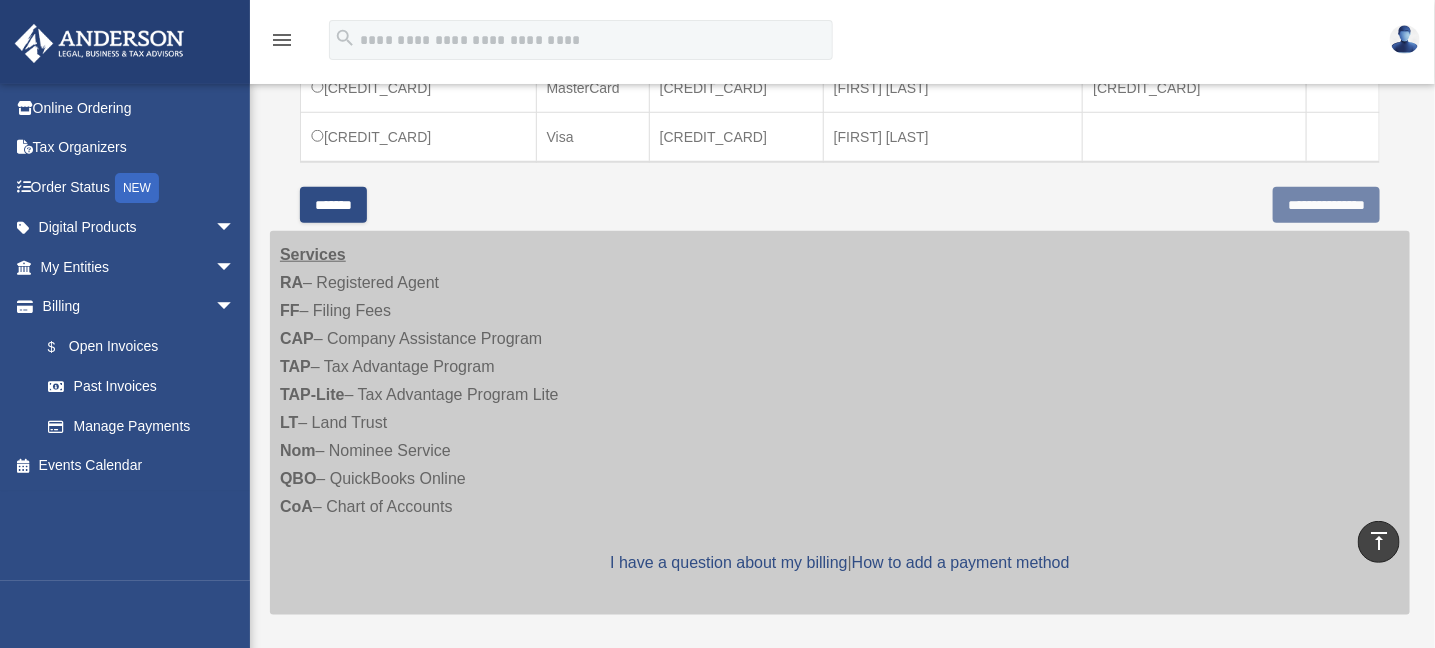 scroll, scrollTop: 600, scrollLeft: 0, axis: vertical 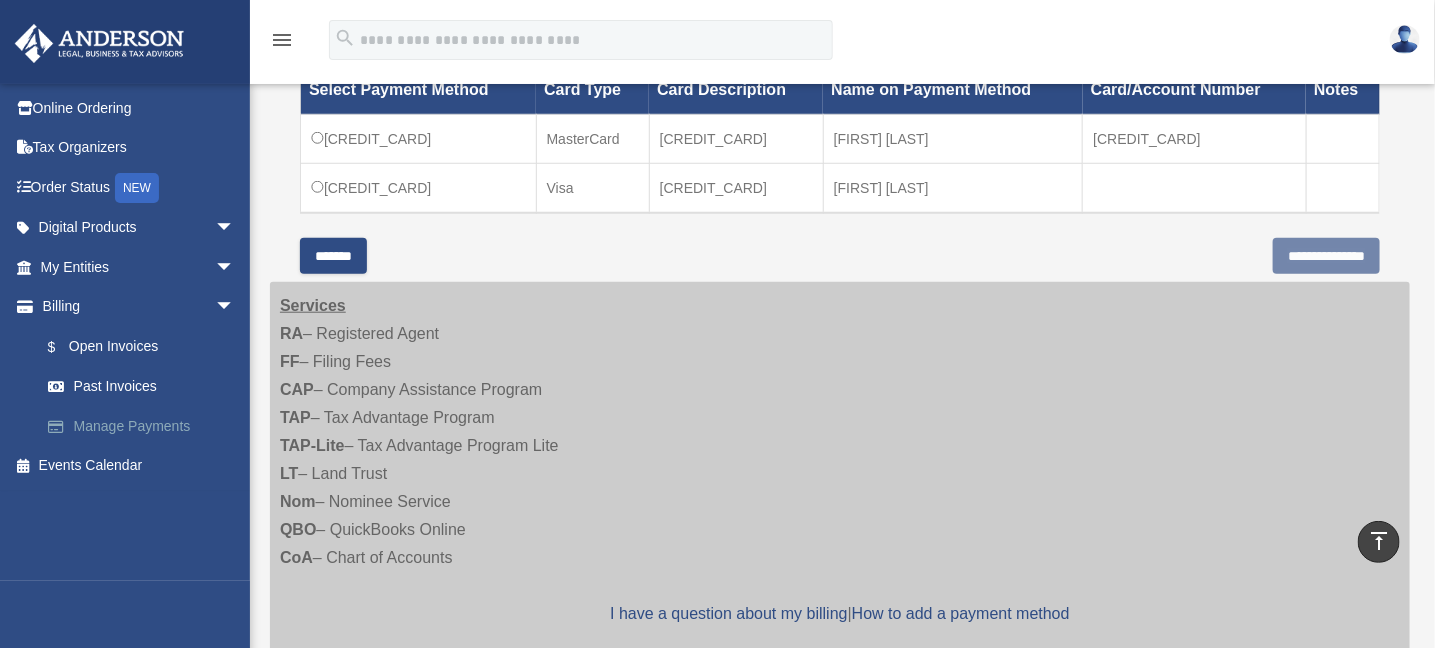 click on "Manage Payments" at bounding box center [146, 426] 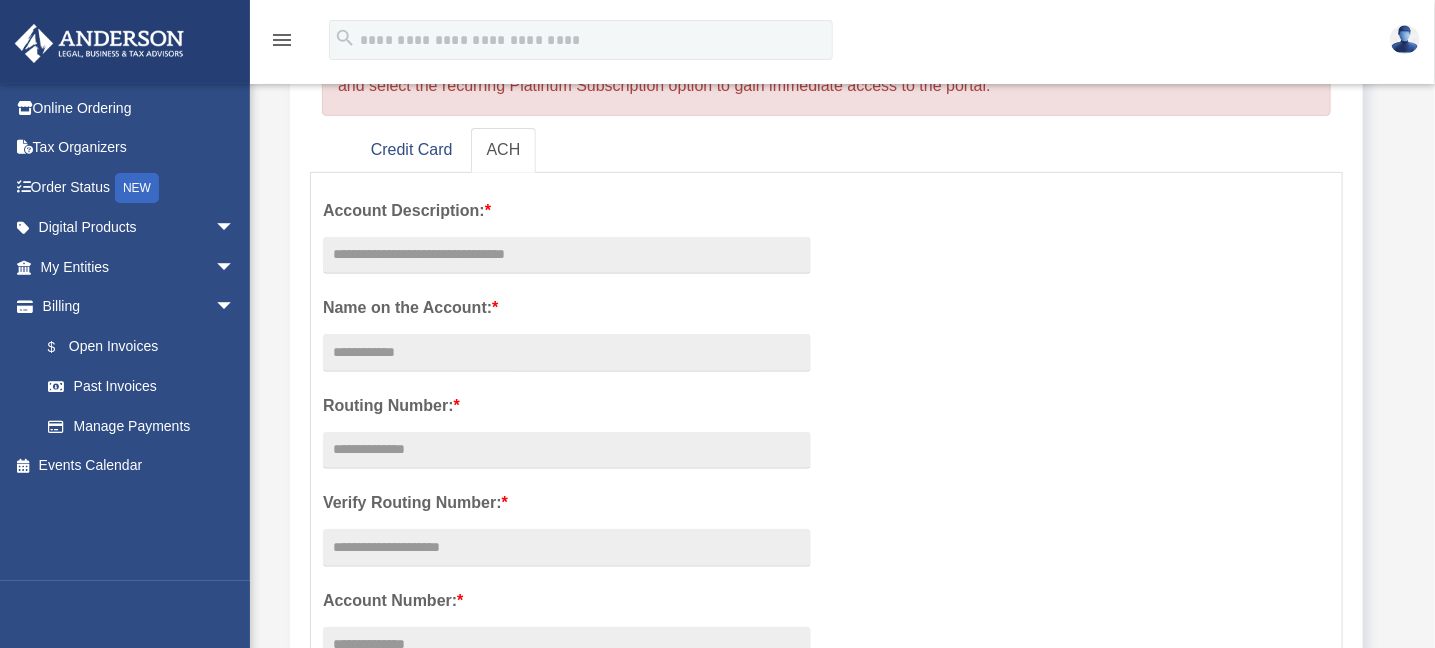 scroll, scrollTop: 99, scrollLeft: 0, axis: vertical 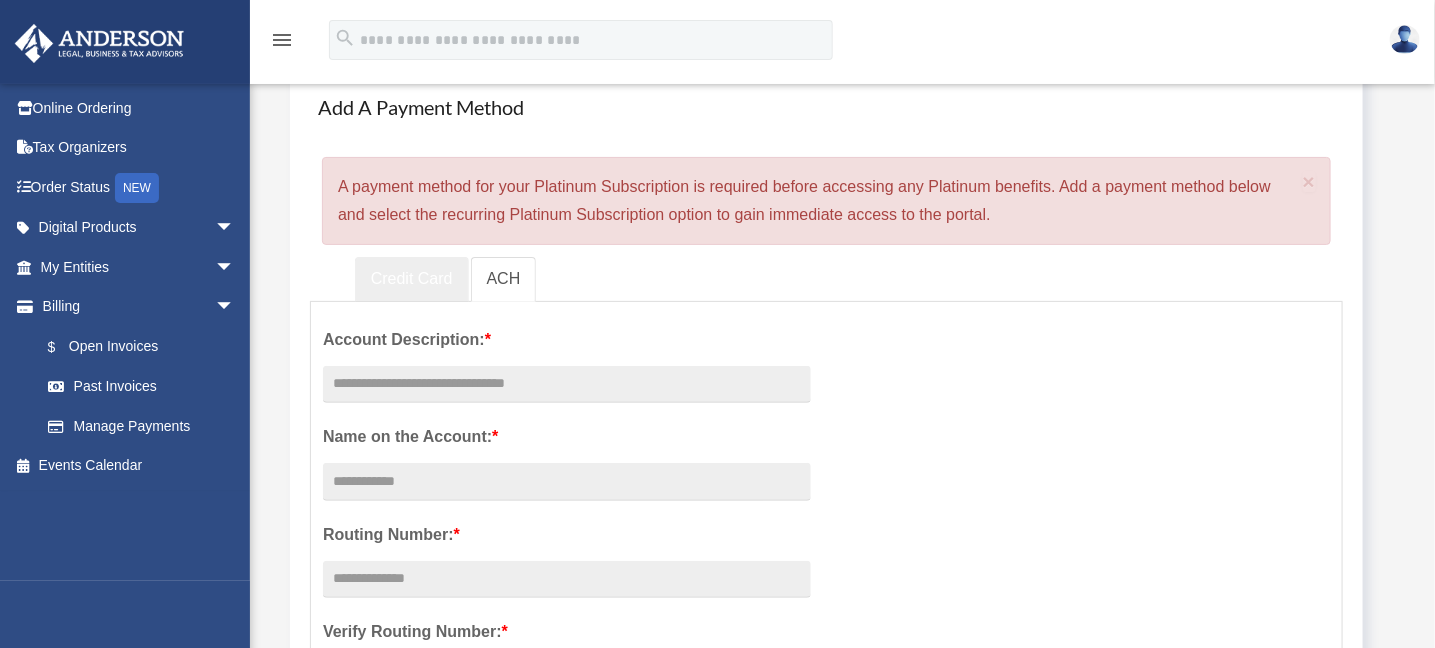click on "Credit Card" at bounding box center [412, 279] 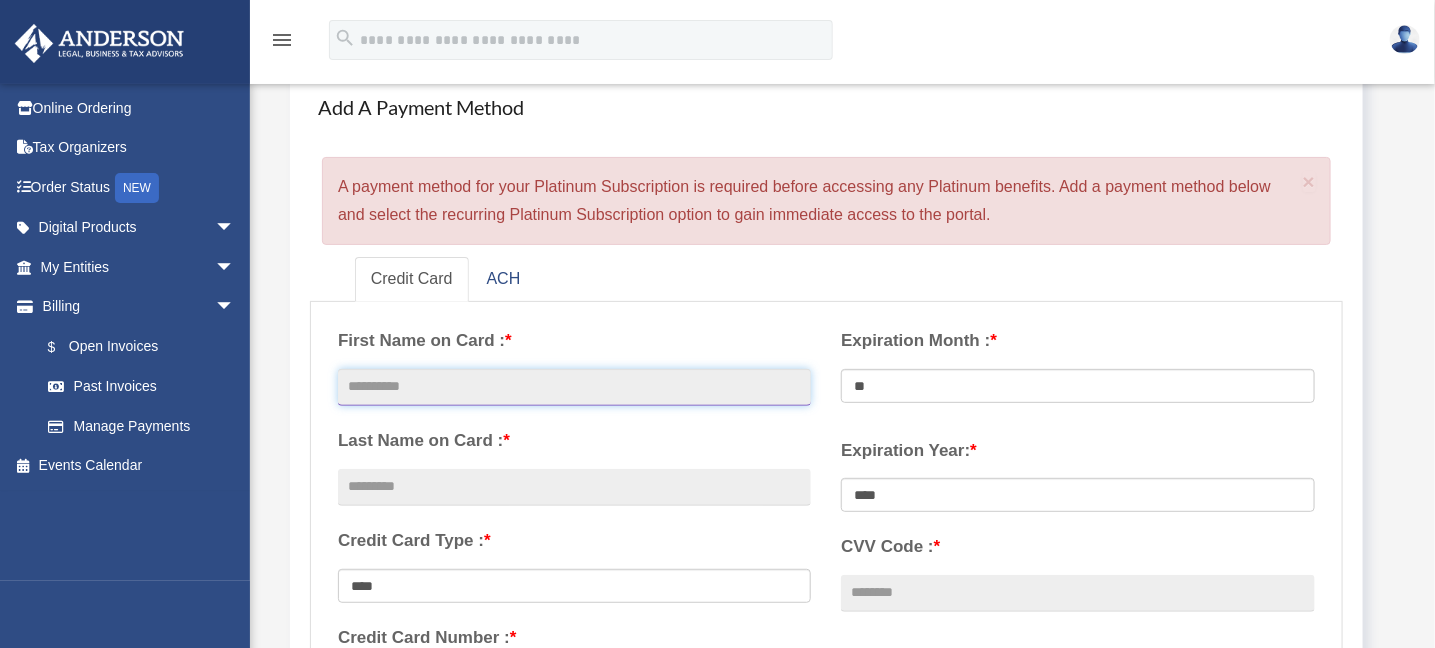 click at bounding box center [574, 388] 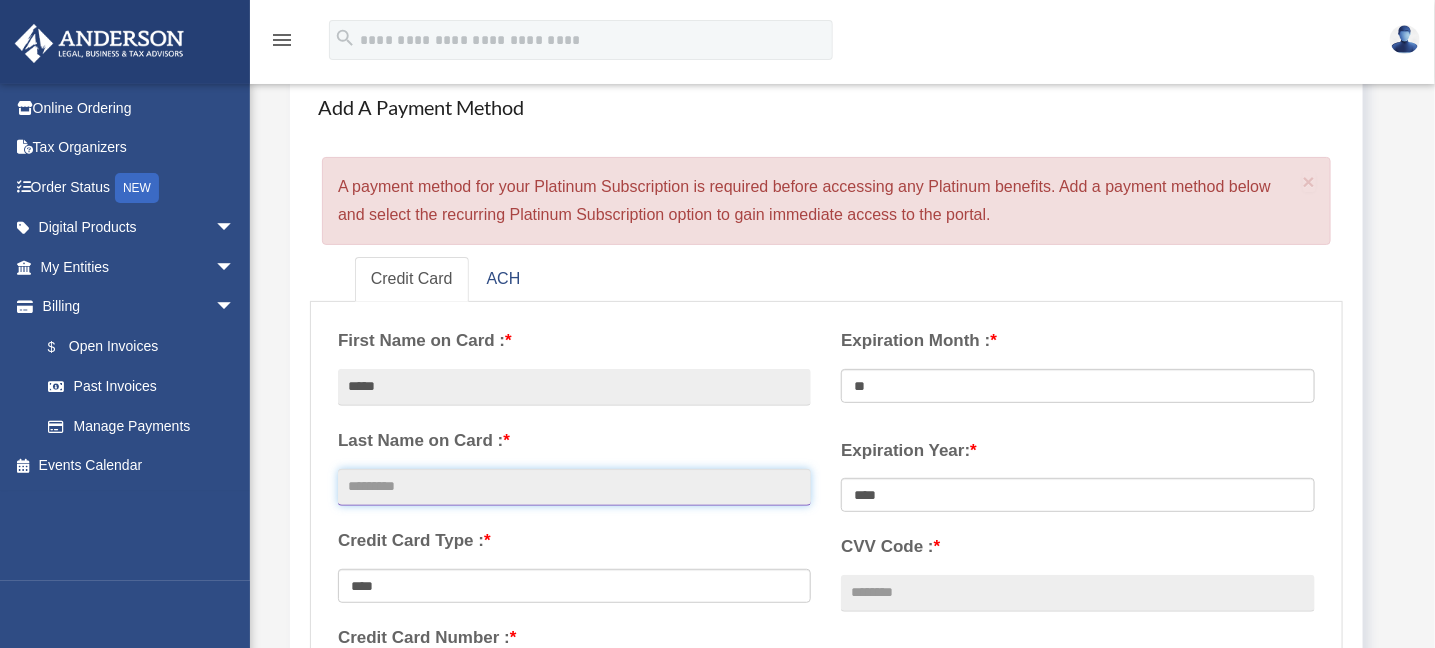 type on "*********" 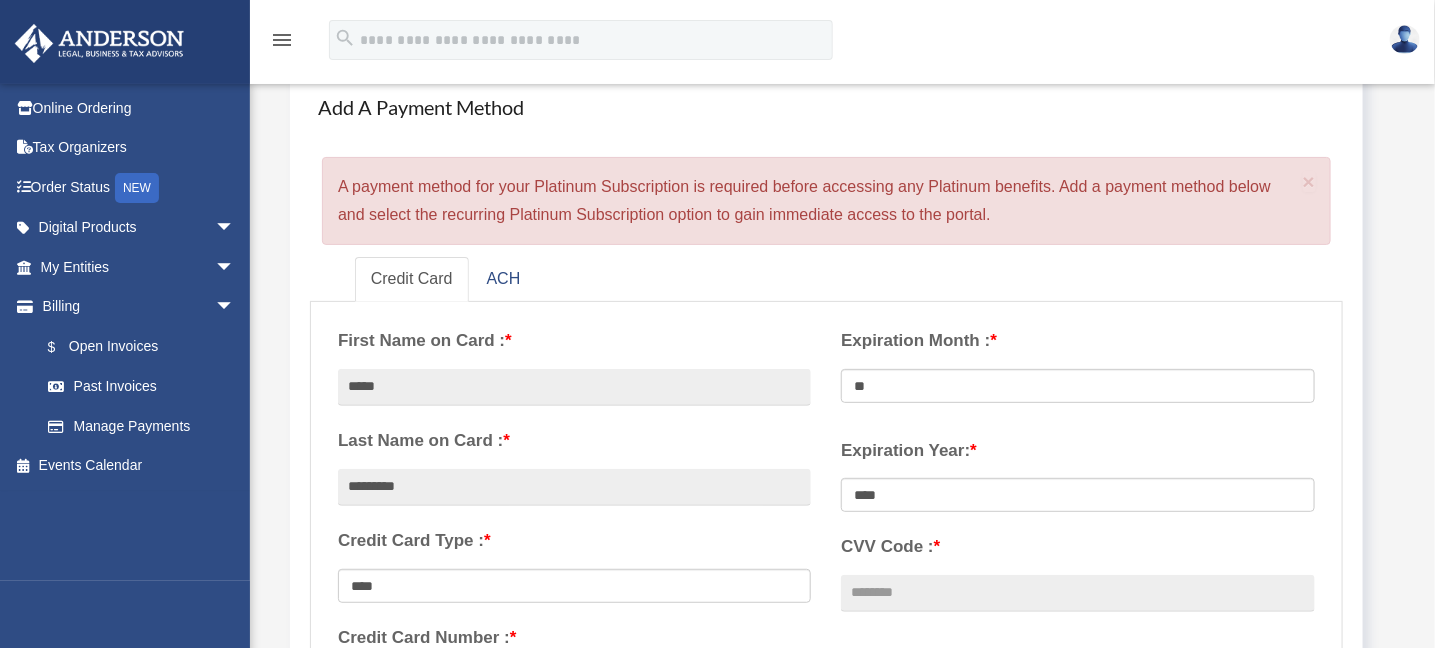 type on "**********" 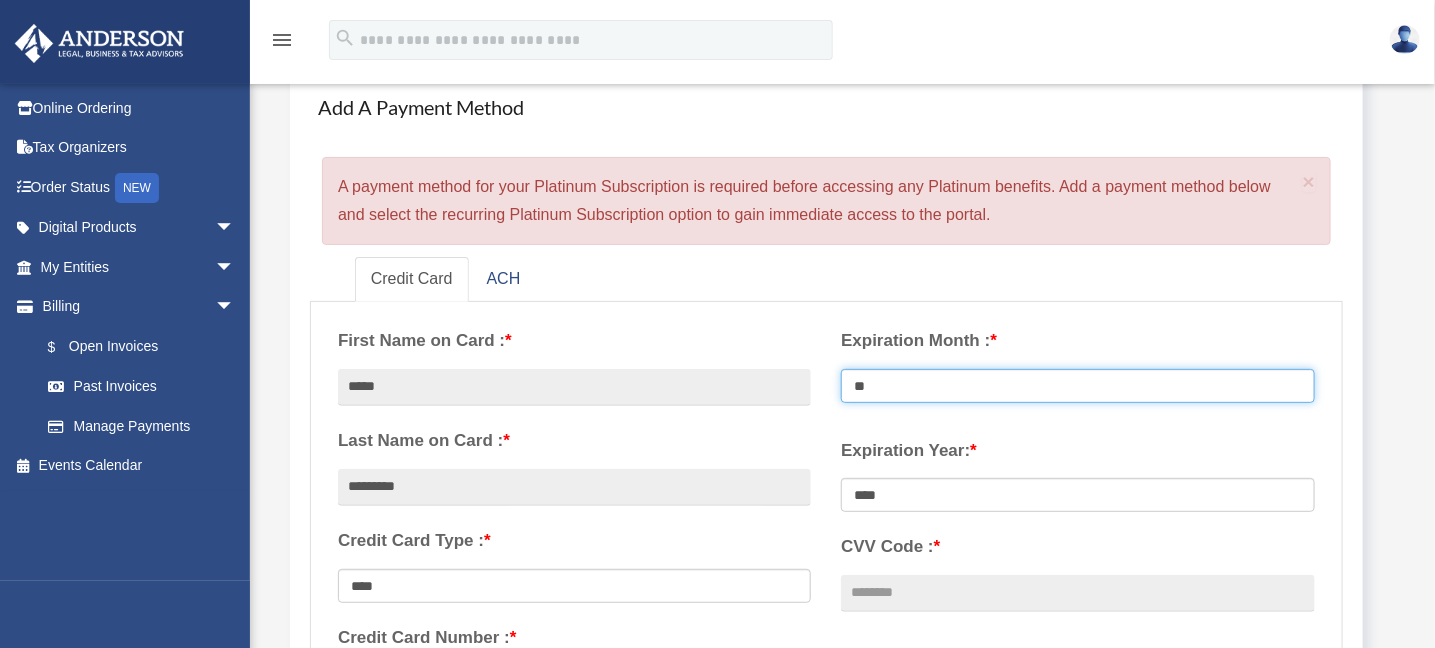select on "**" 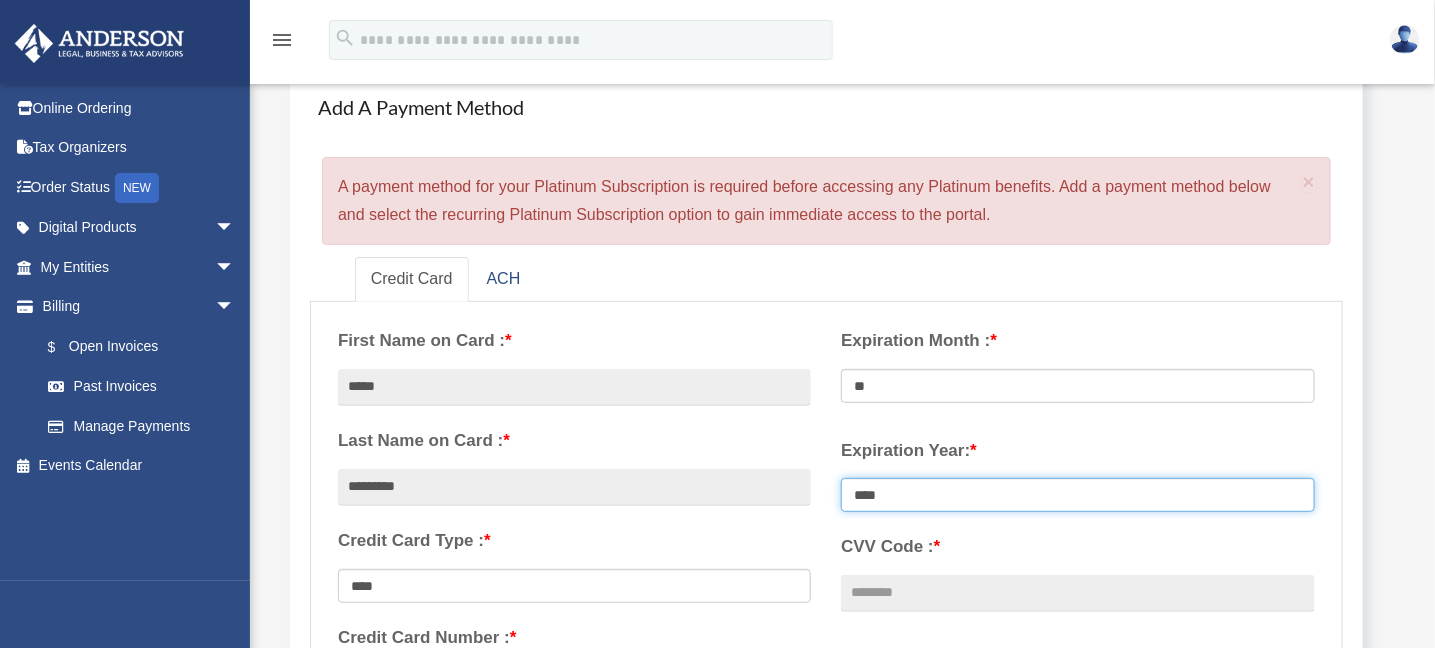 select on "****" 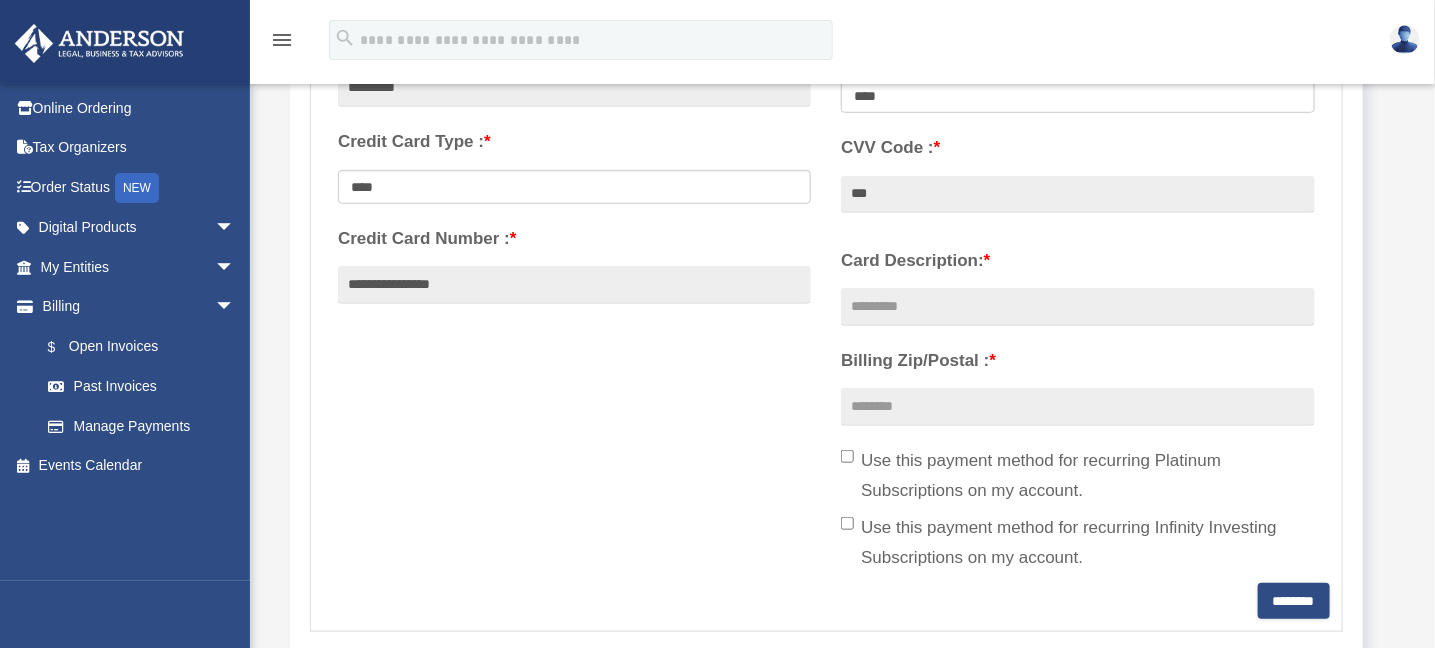 scroll, scrollTop: 499, scrollLeft: 0, axis: vertical 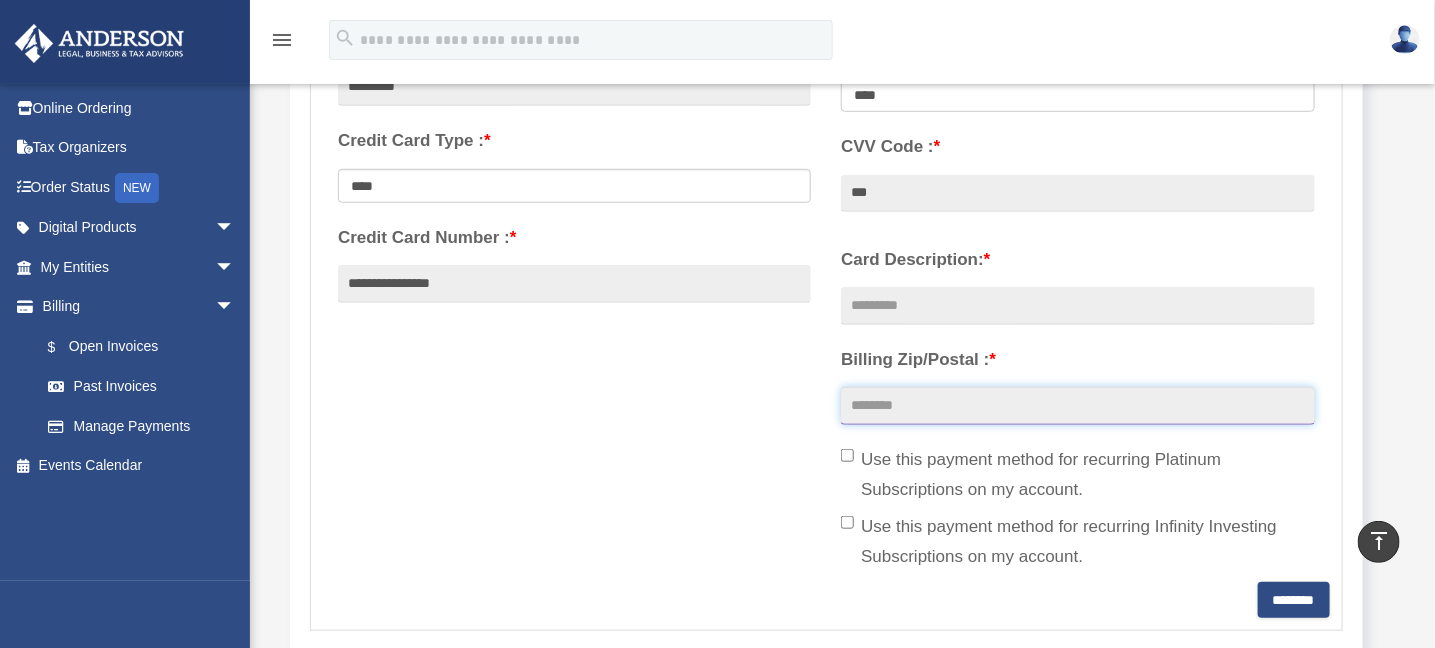 click on "Billing Zip/Postal : *" at bounding box center [1077, 406] 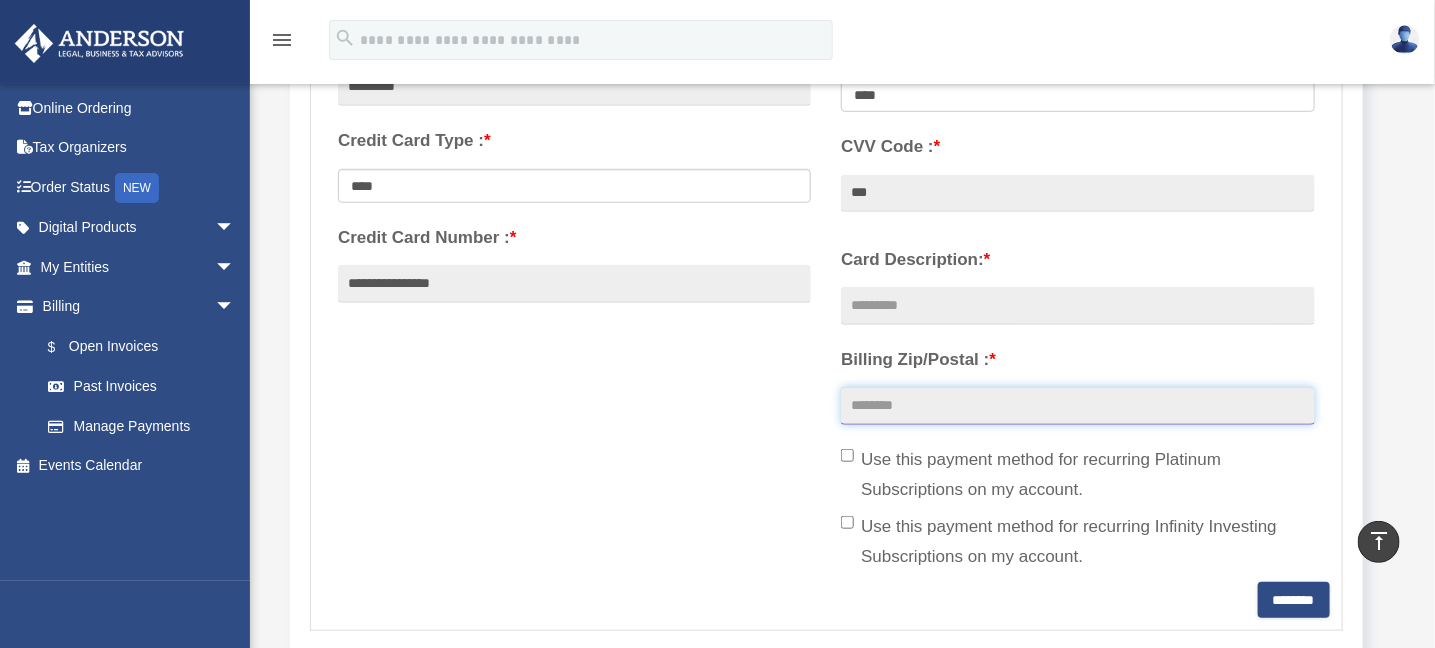 type on "*****" 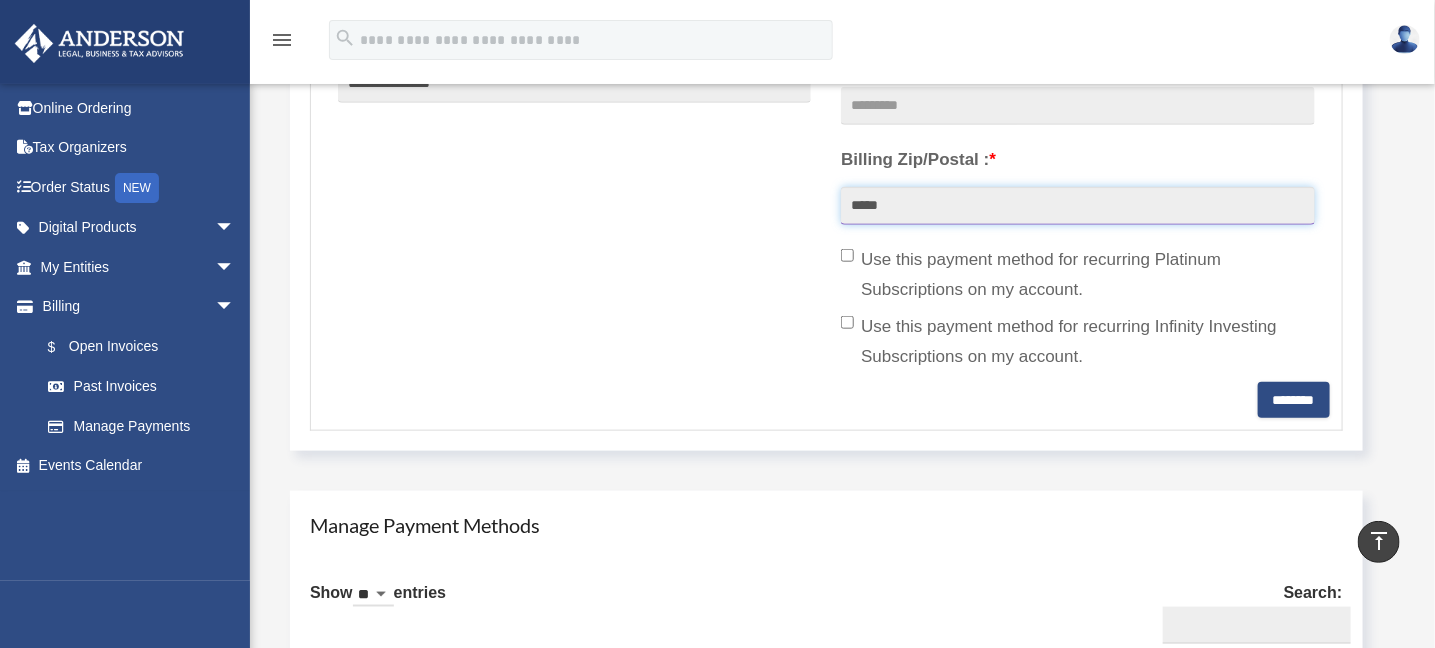 scroll, scrollTop: 700, scrollLeft: 0, axis: vertical 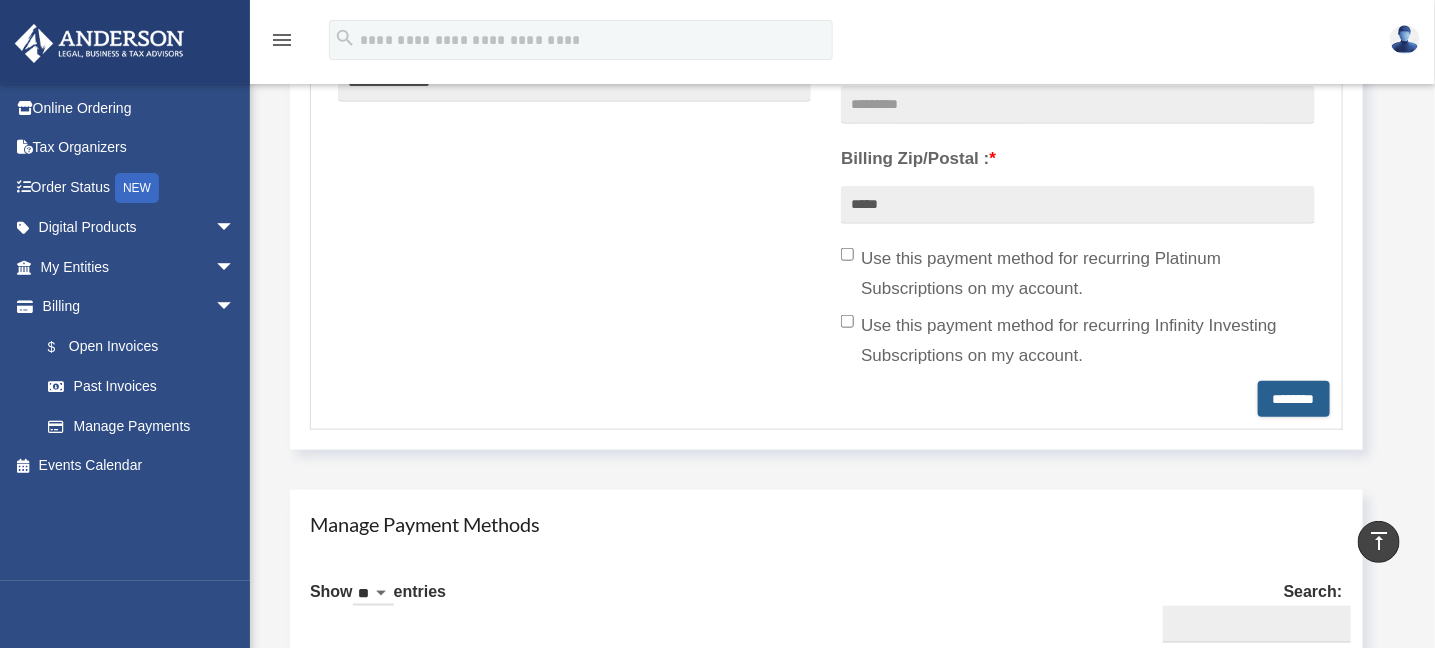 click on "********" at bounding box center (1294, 399) 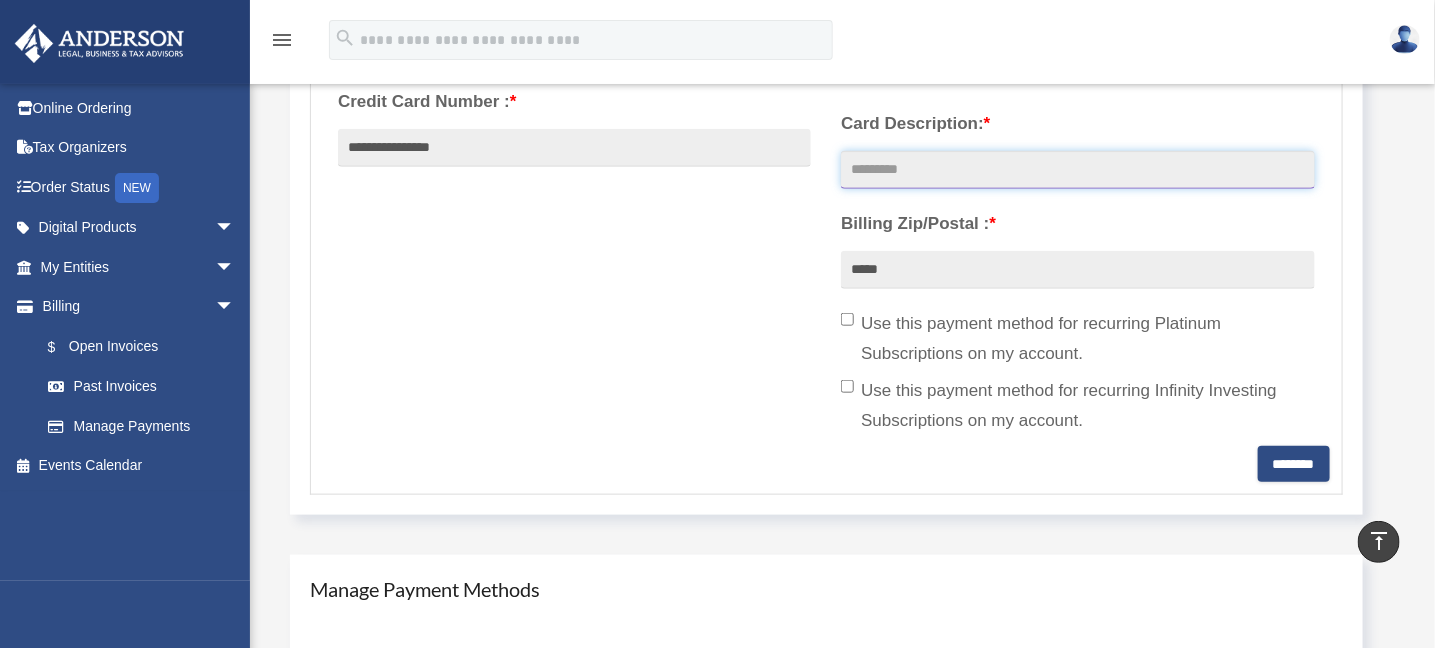 scroll, scrollTop: 600, scrollLeft: 0, axis: vertical 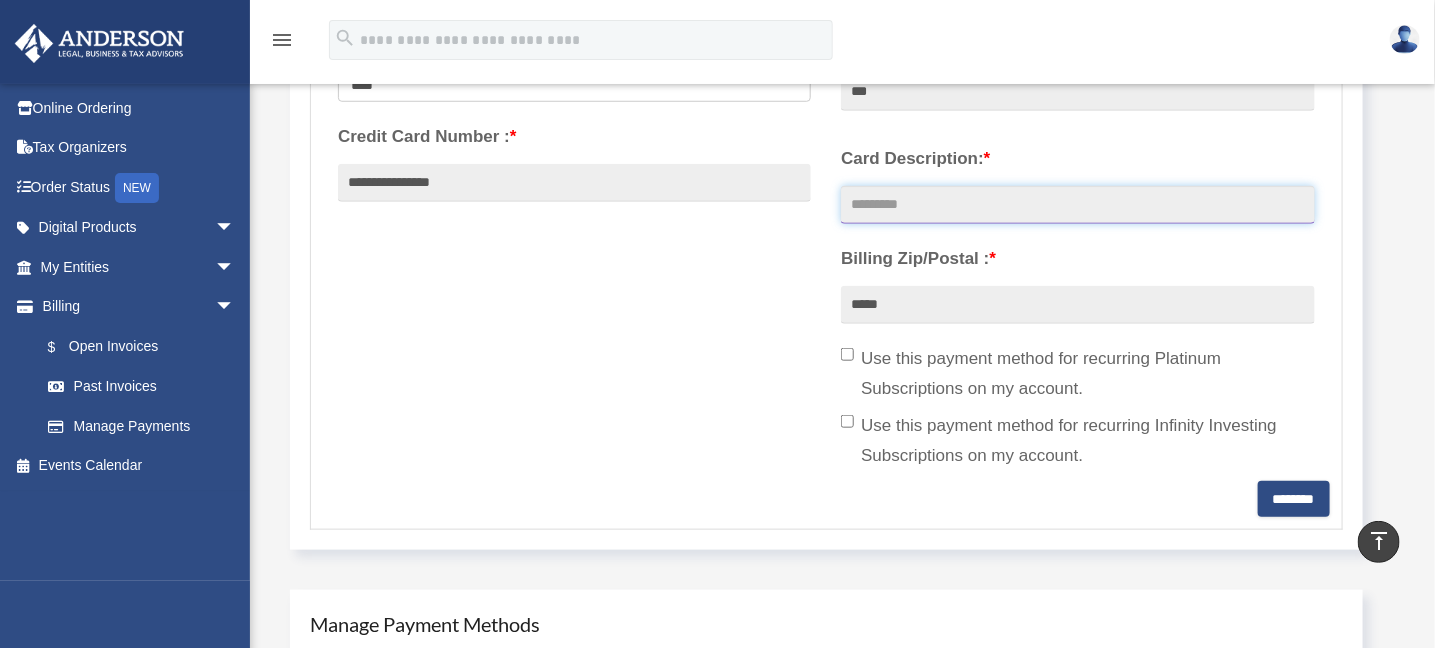 click on "Card Description: *" at bounding box center (1077, 205) 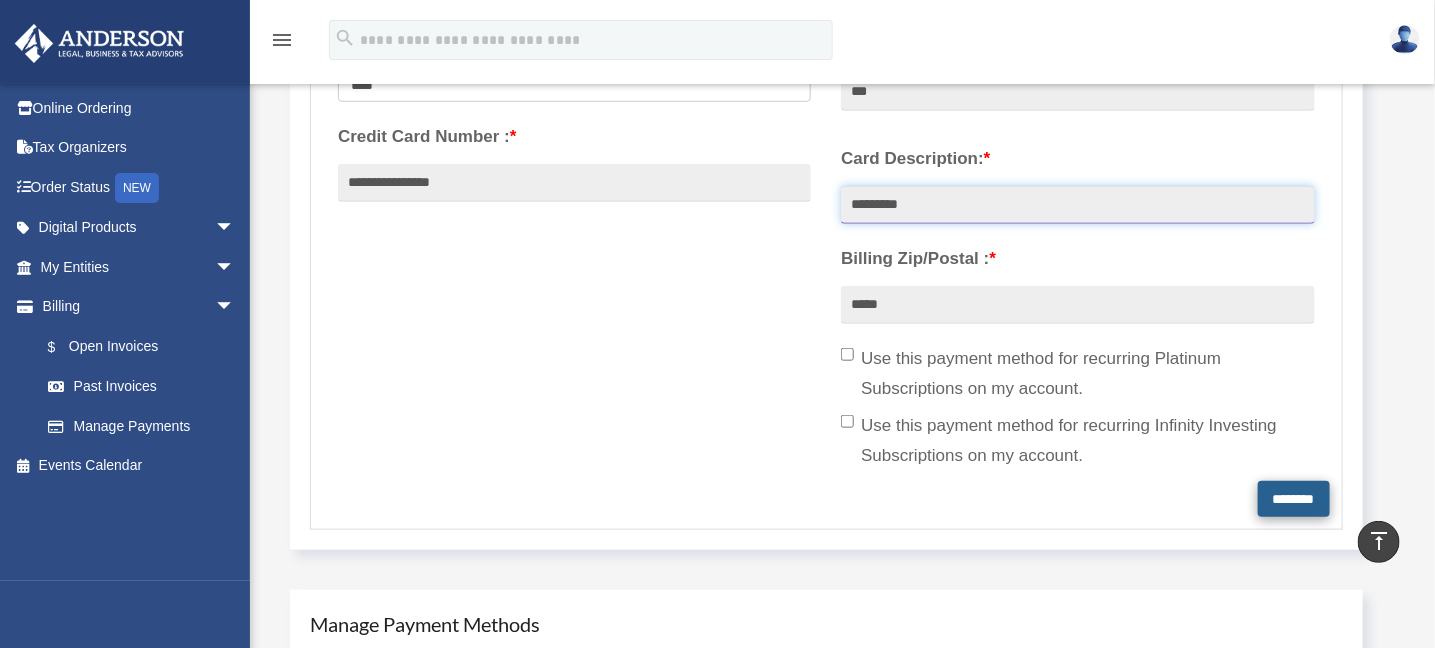type on "*********" 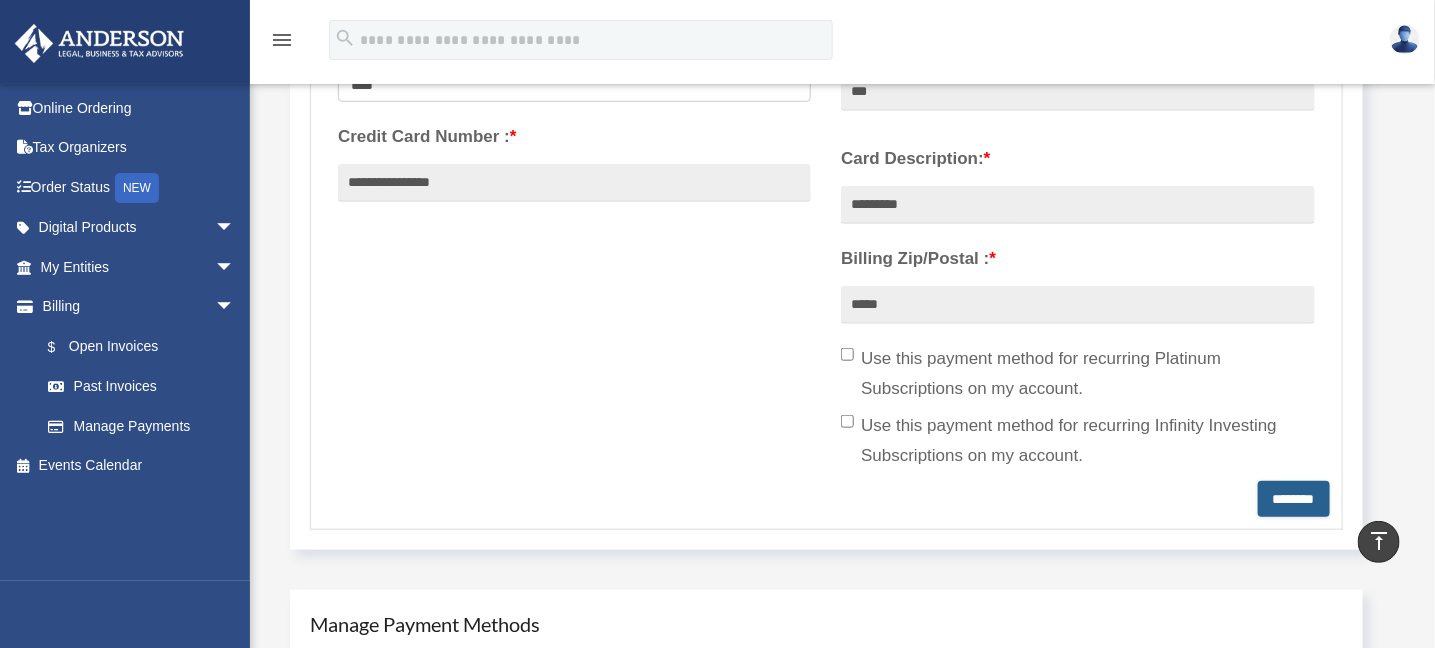 click on "********" at bounding box center (1294, 499) 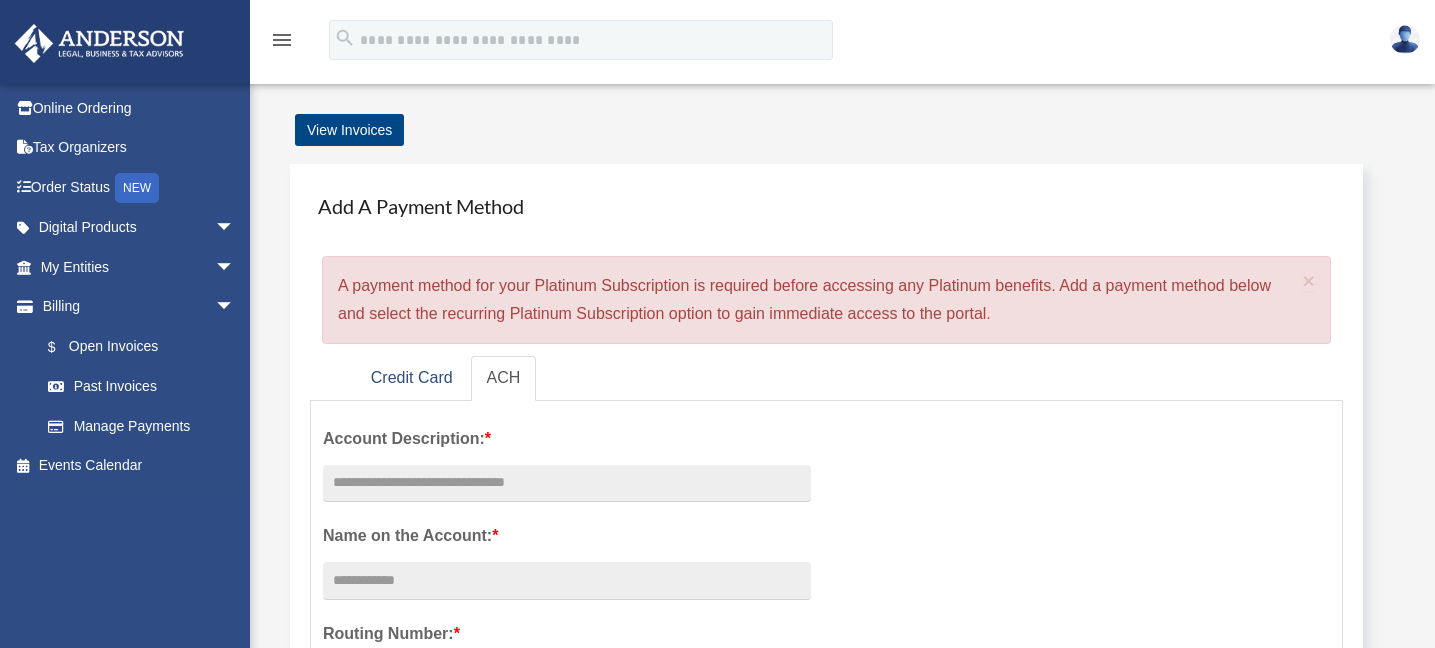 scroll, scrollTop: 0, scrollLeft: 0, axis: both 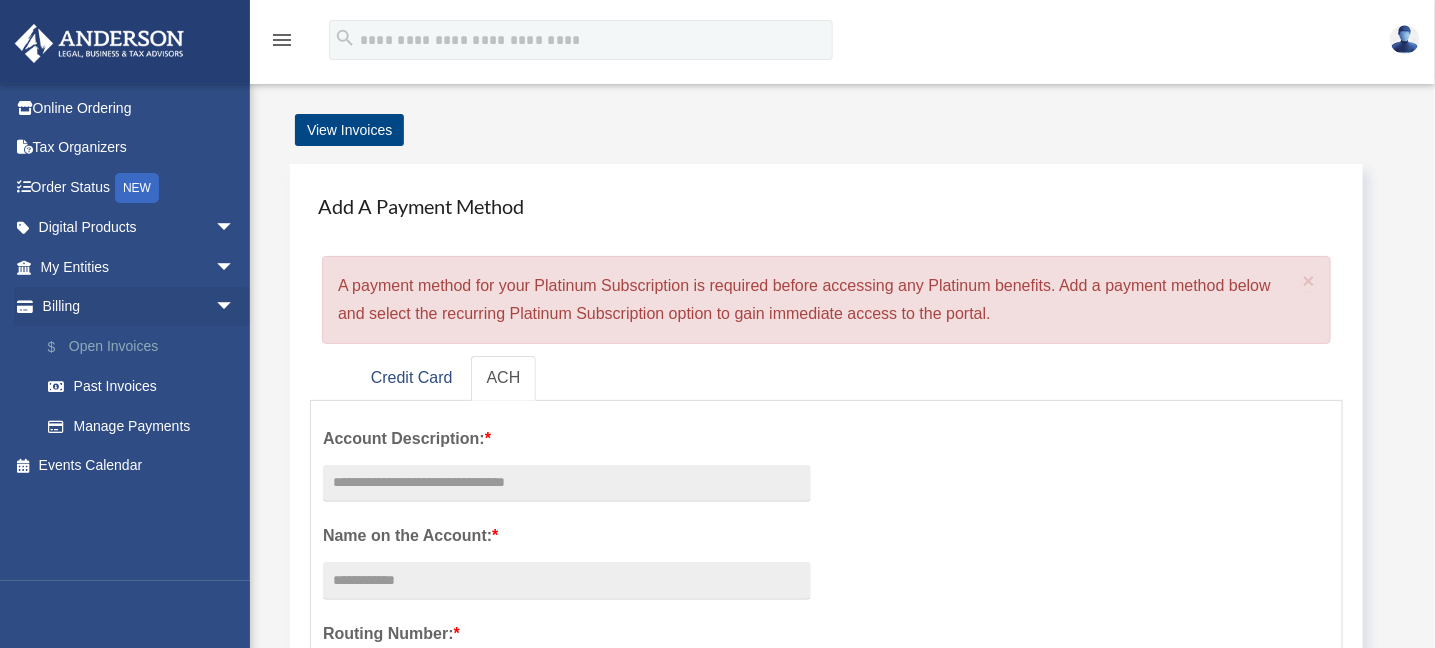 click on "$ Open Invoices" at bounding box center (146, 346) 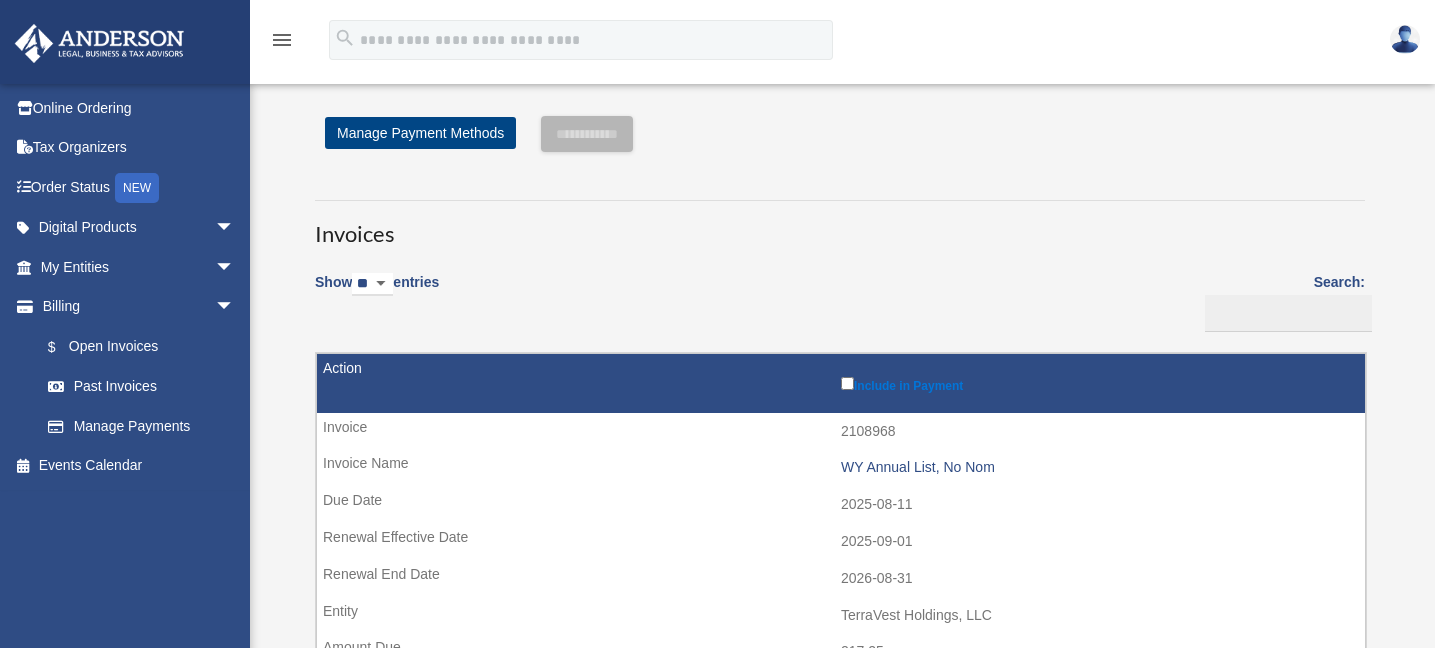 scroll, scrollTop: 0, scrollLeft: 0, axis: both 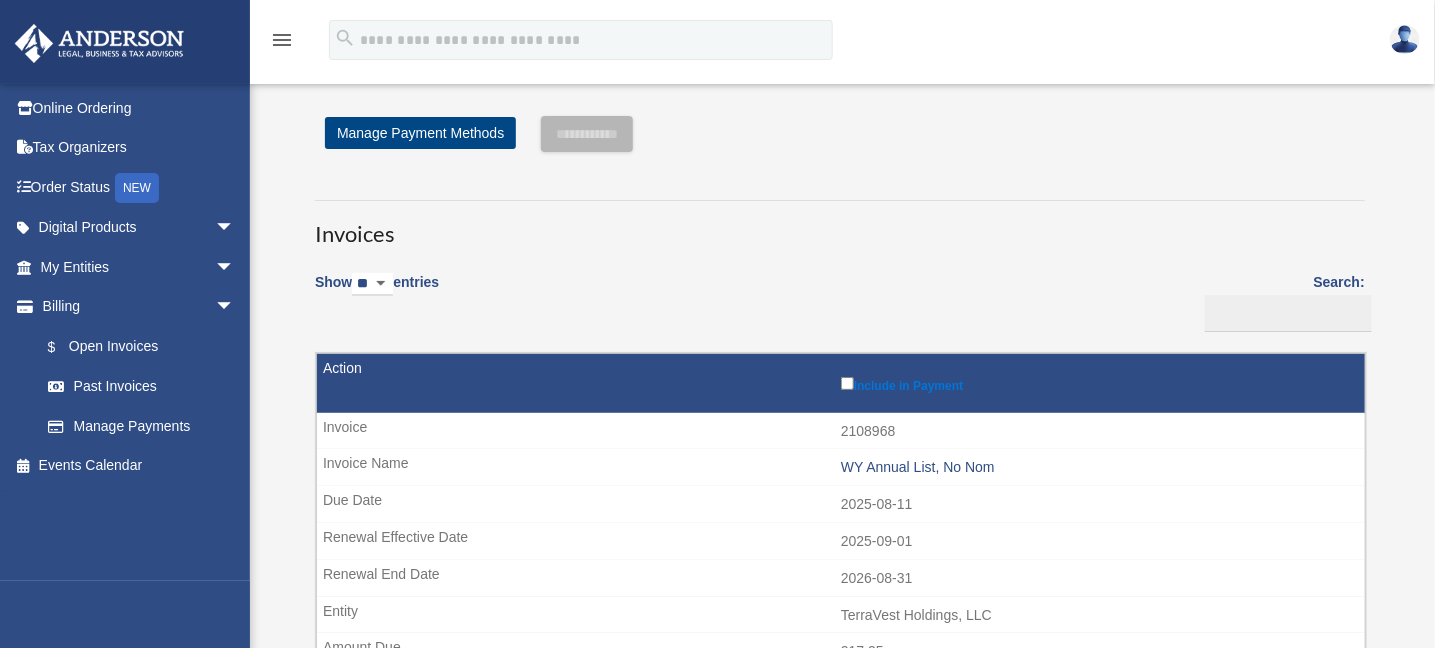 click on "Include in Payment" at bounding box center (1098, 383) 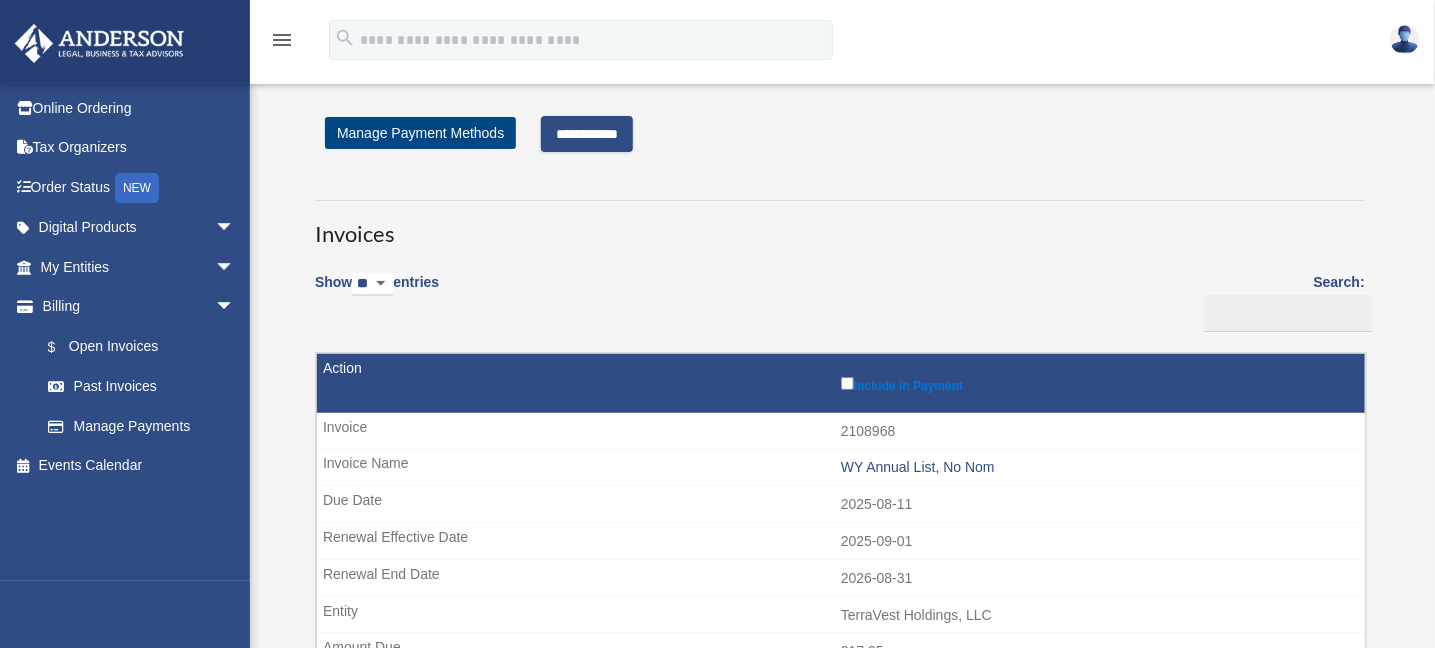 click on "**********" at bounding box center (587, 134) 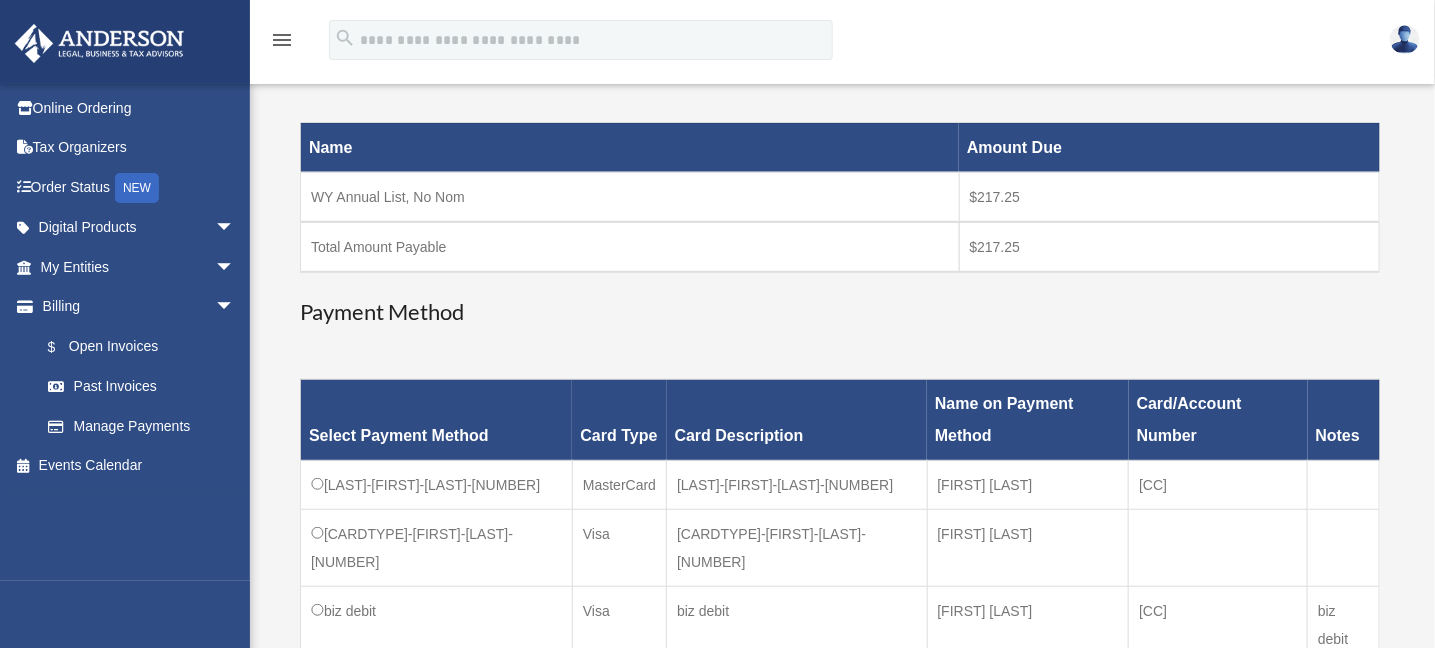 scroll, scrollTop: 299, scrollLeft: 0, axis: vertical 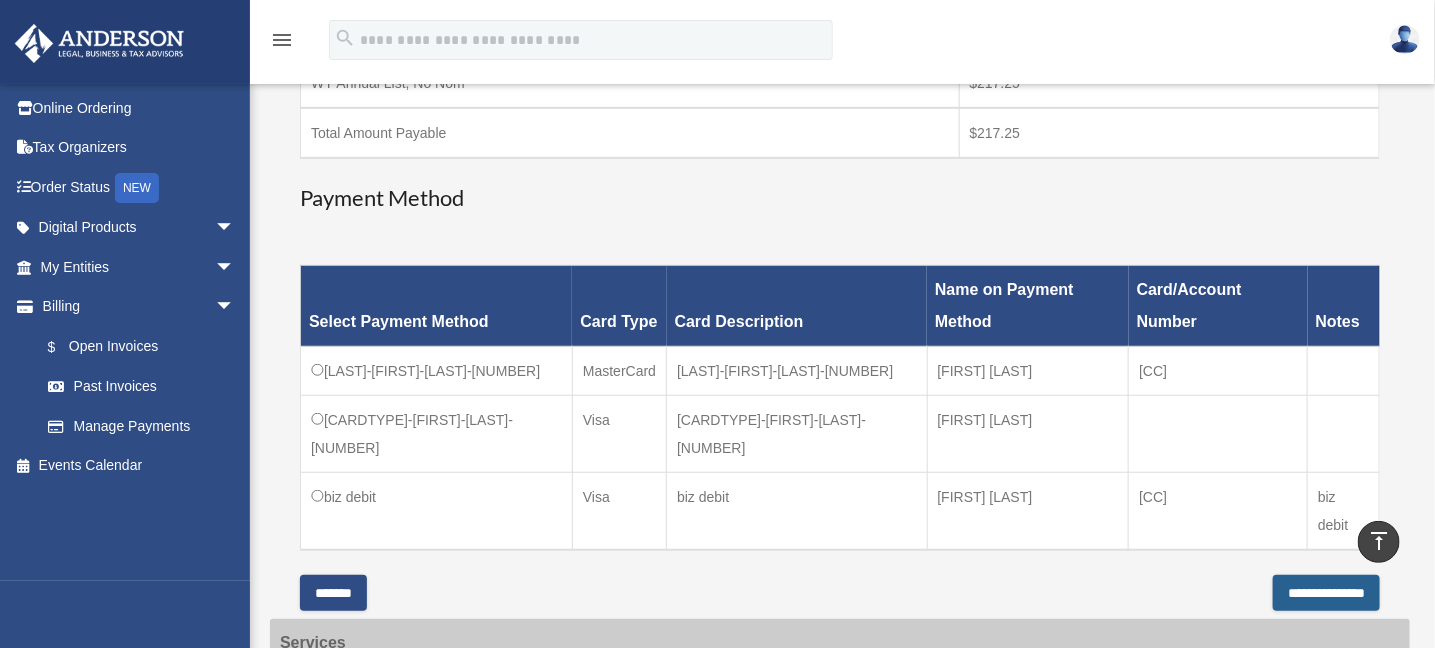 click on "**********" at bounding box center [1326, 593] 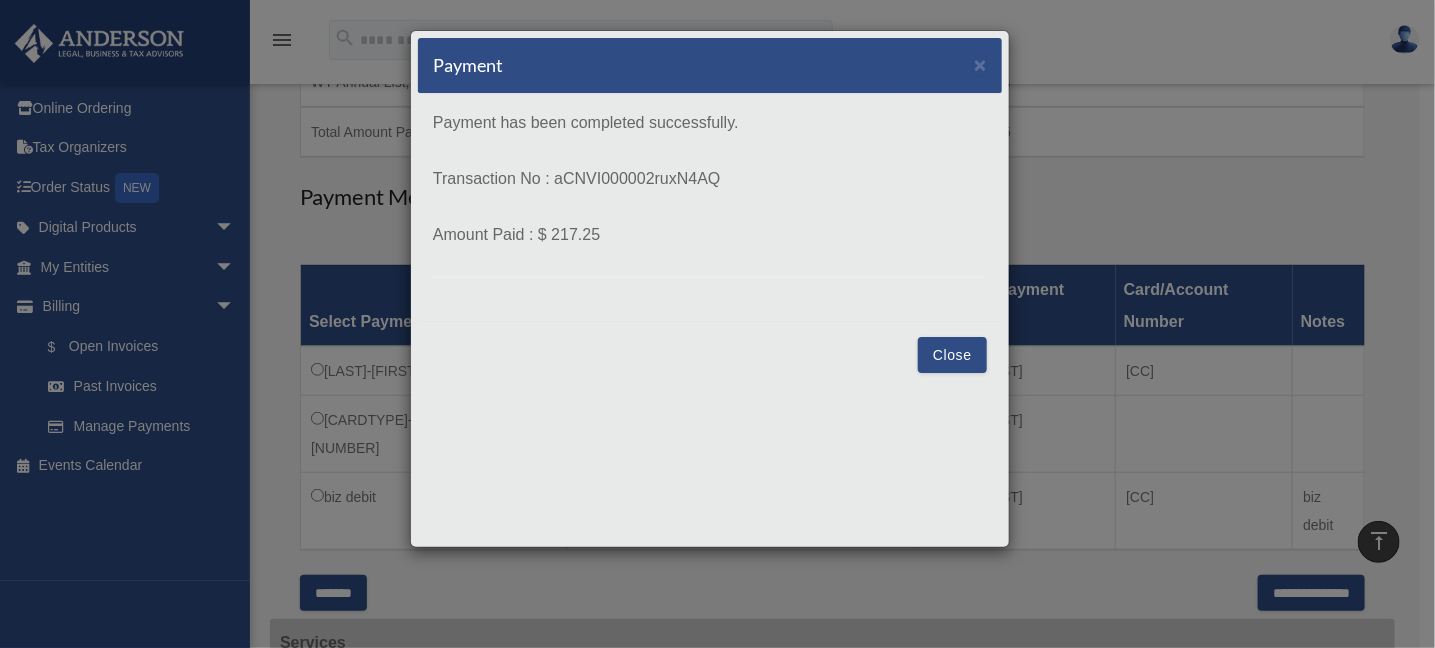 click on "Close" at bounding box center [952, 355] 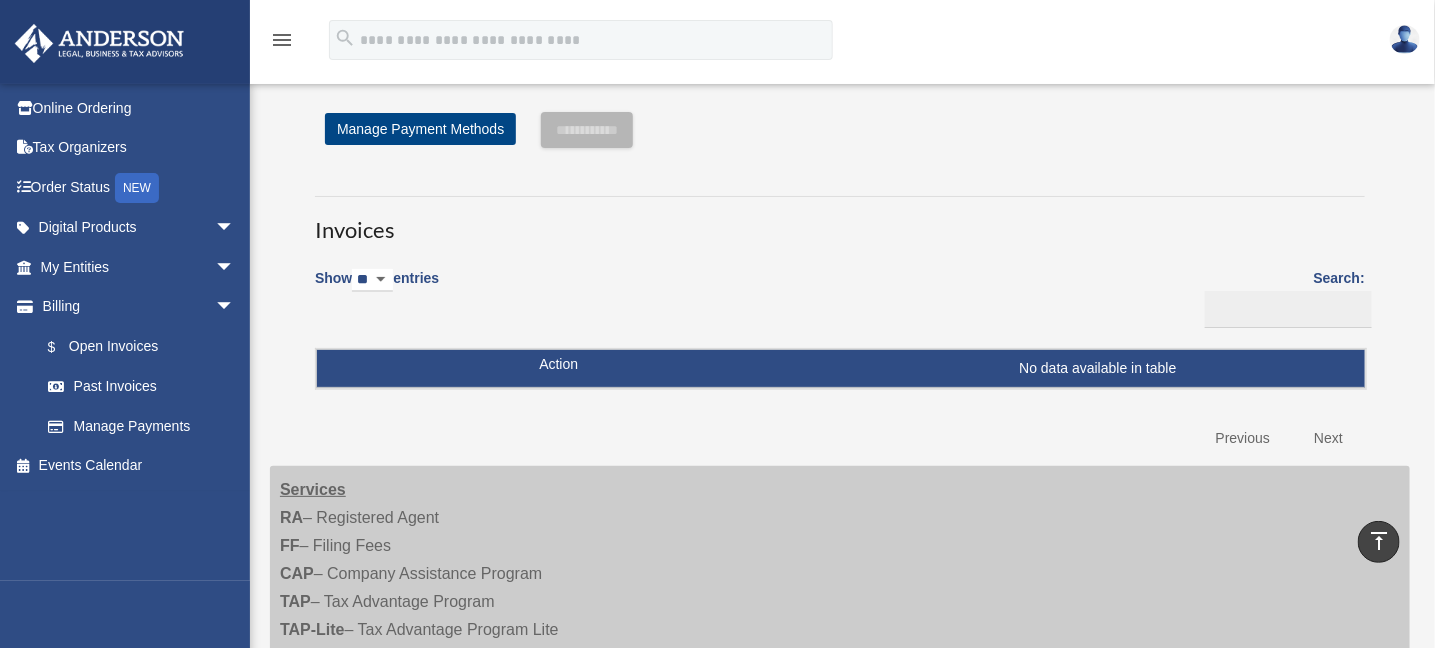 scroll, scrollTop: 0, scrollLeft: 0, axis: both 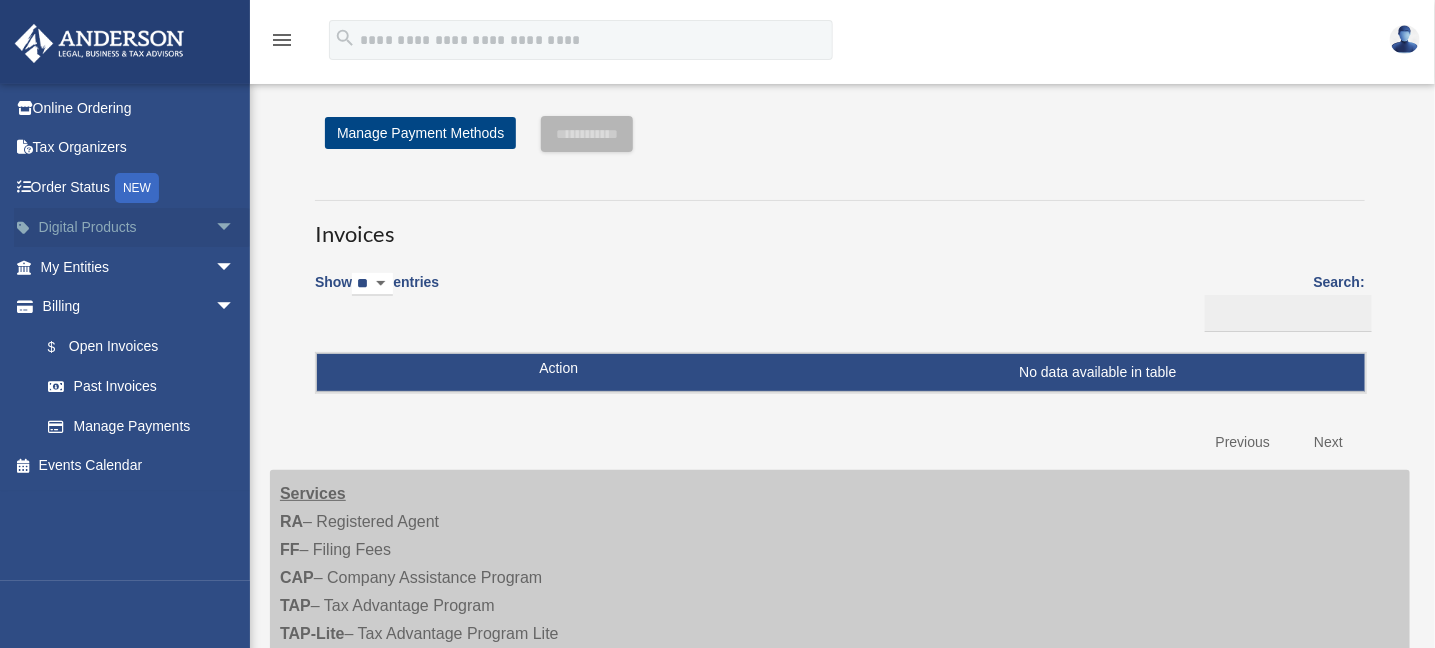 click on "Digital Products arrow_drop_down" at bounding box center (139, 228) 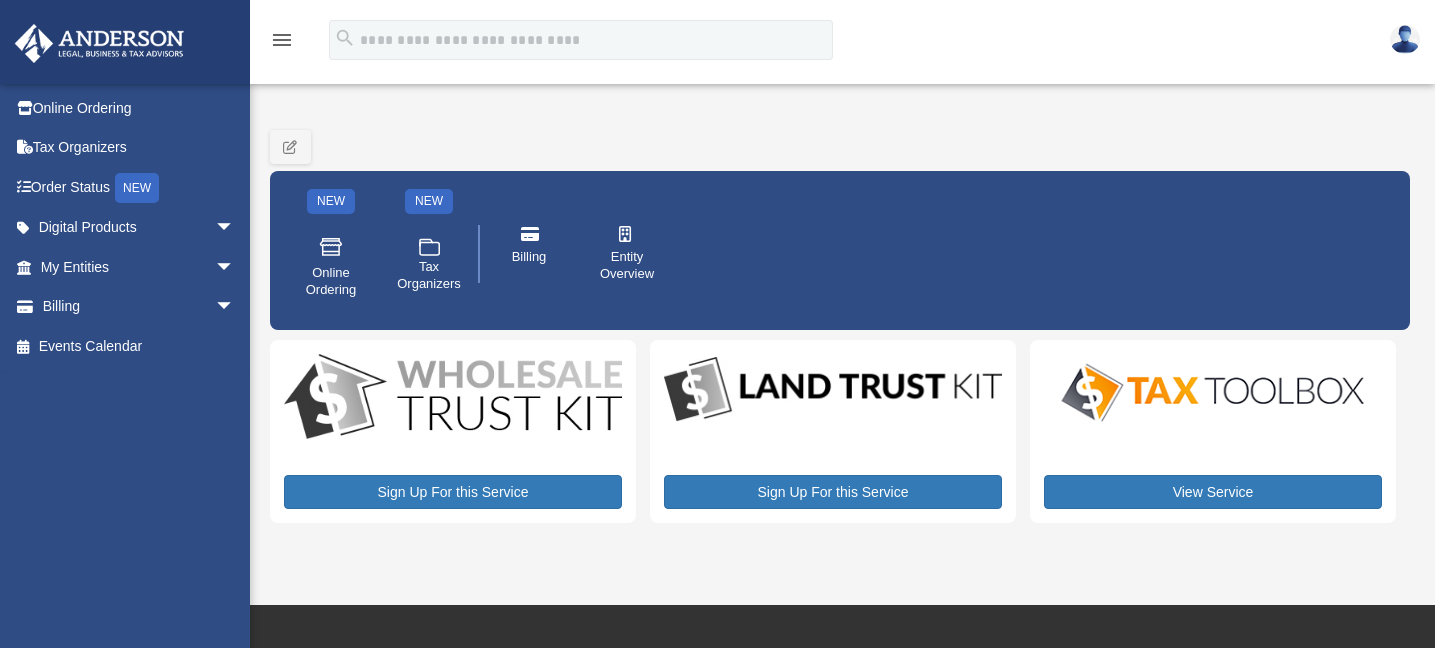 scroll, scrollTop: 0, scrollLeft: 0, axis: both 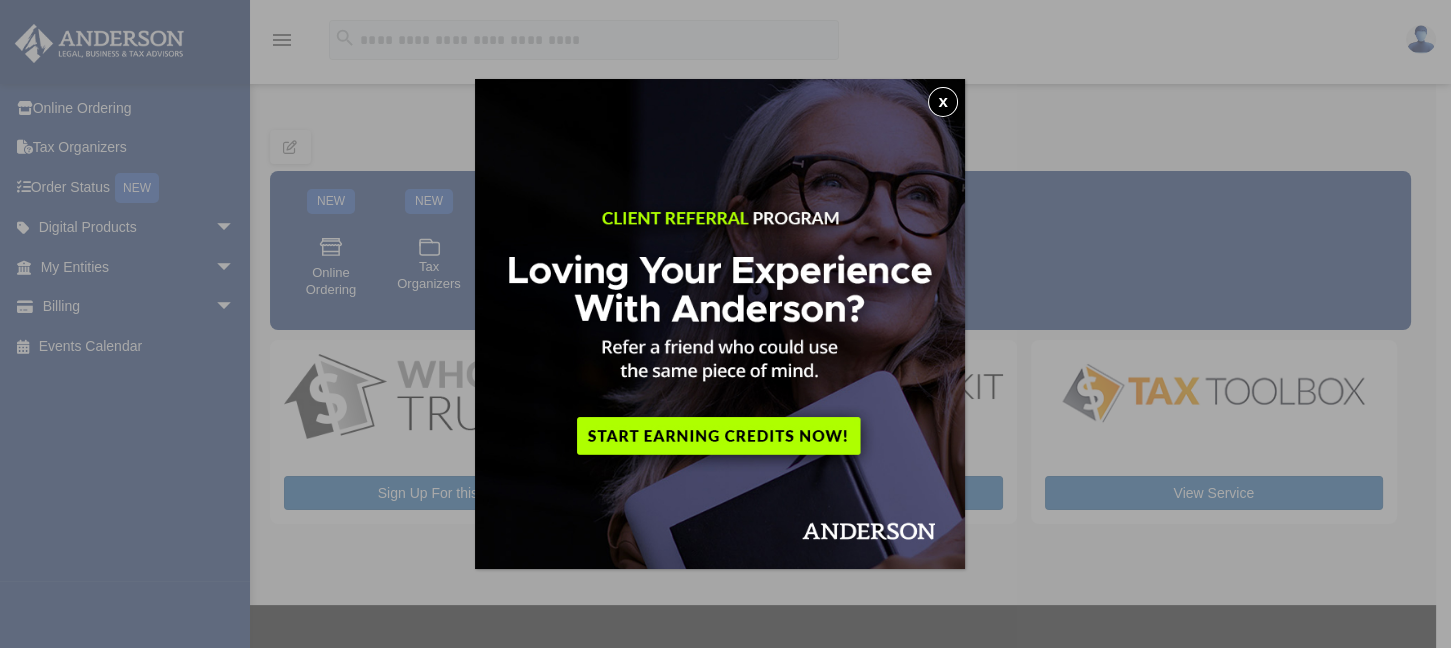 click on "x" at bounding box center (943, 102) 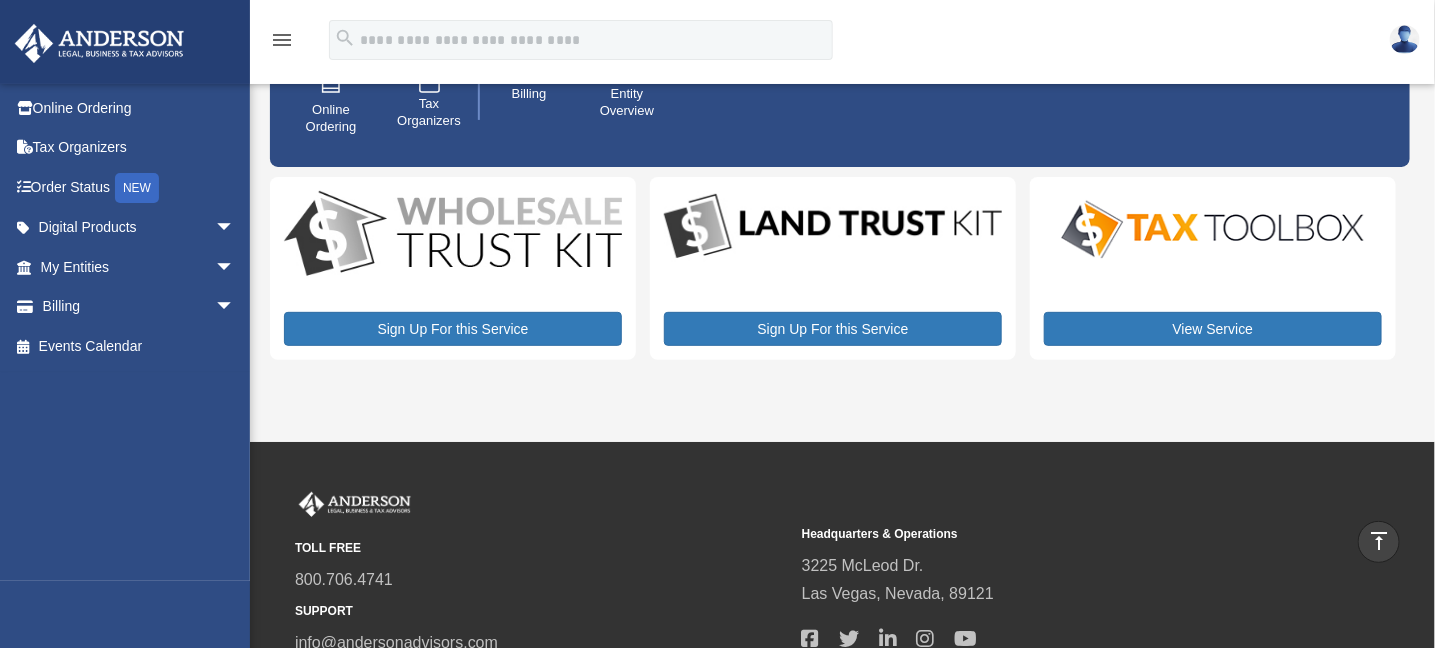 scroll, scrollTop: 31, scrollLeft: 0, axis: vertical 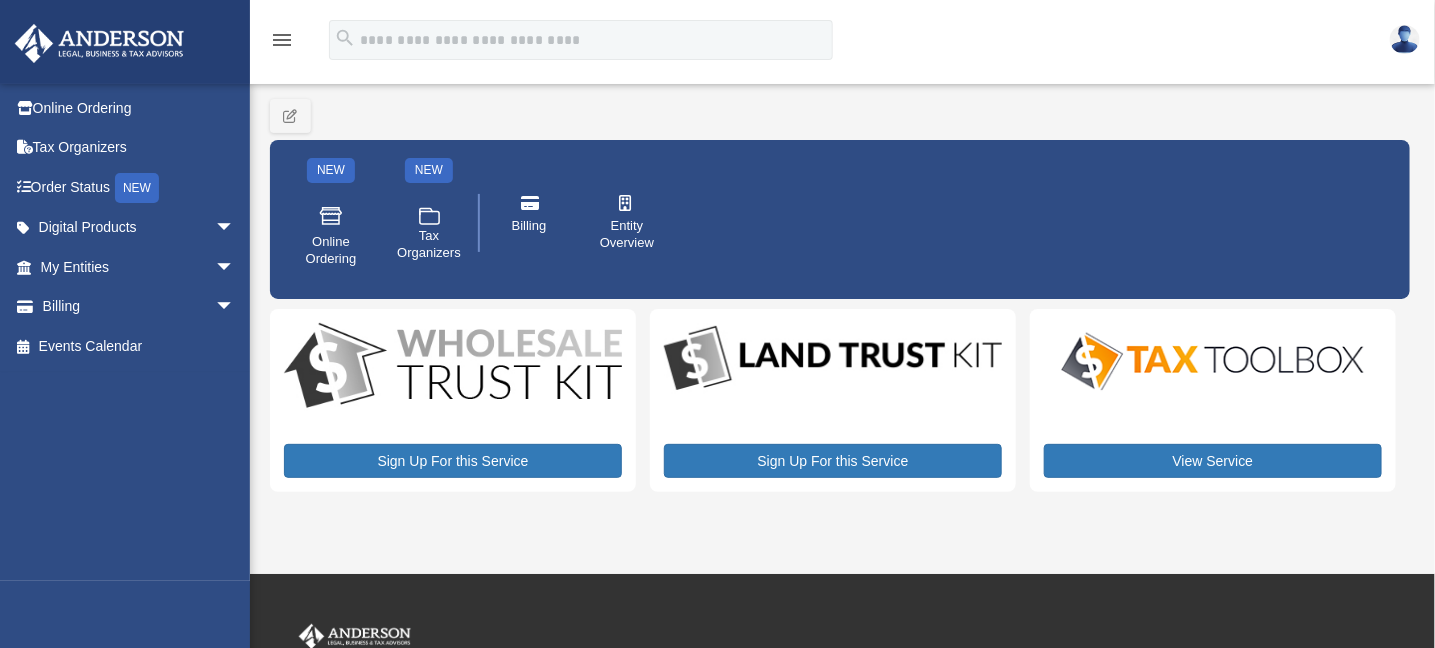 click at bounding box center (1405, 39) 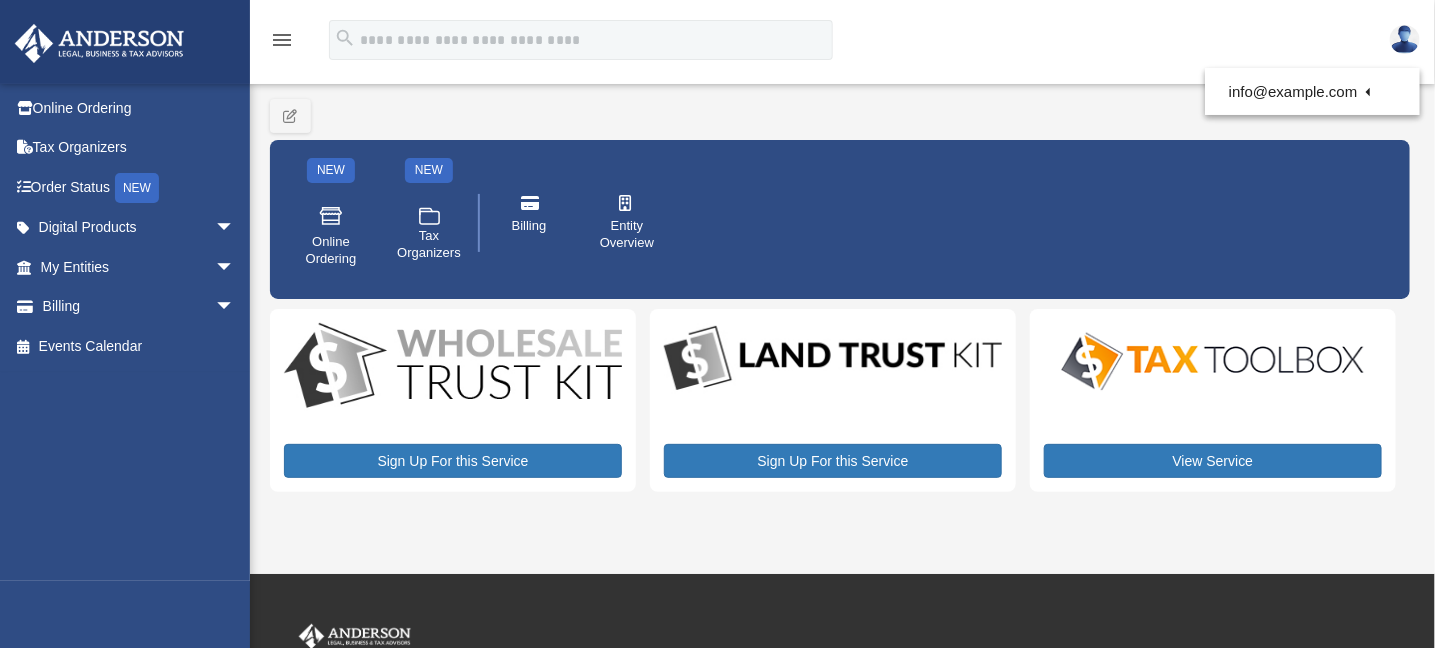 click on "menu
search
Site Menu		            	 add
info@webuyshabbyshacks.com
Reset Password
Logout" at bounding box center (717, 49) 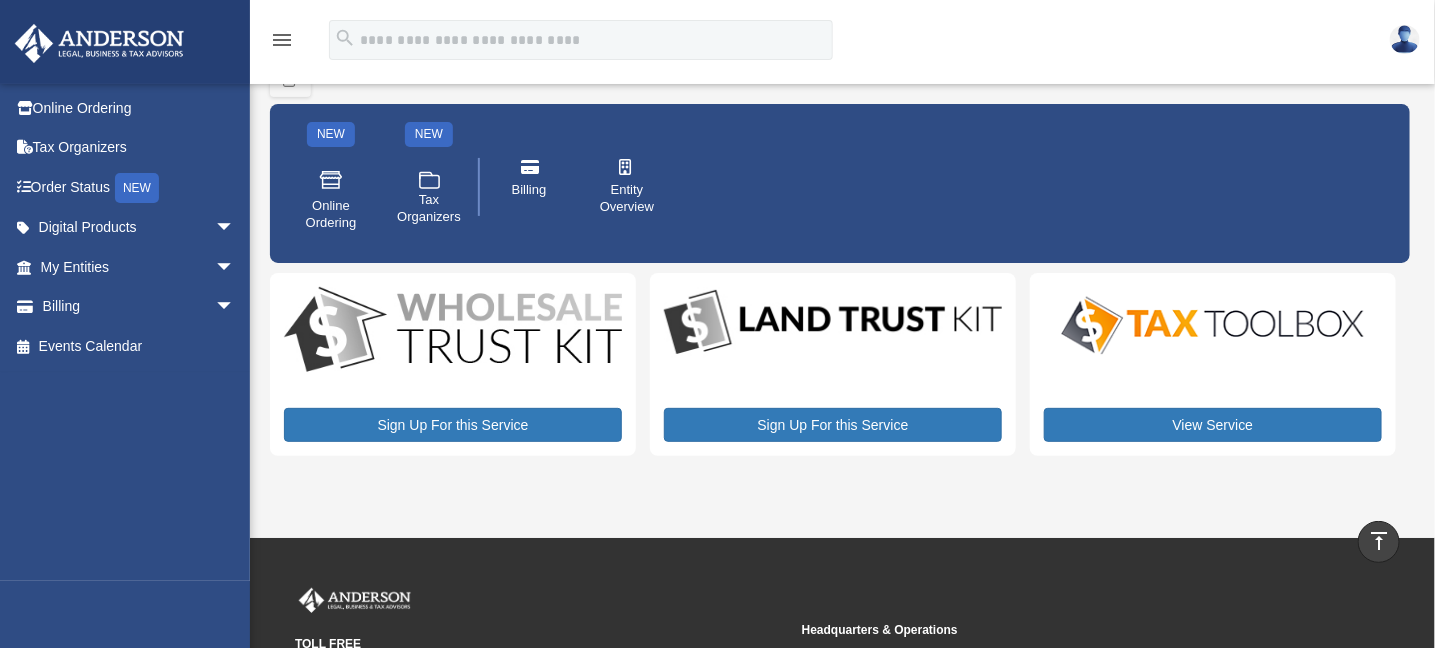 scroll, scrollTop: 31, scrollLeft: 0, axis: vertical 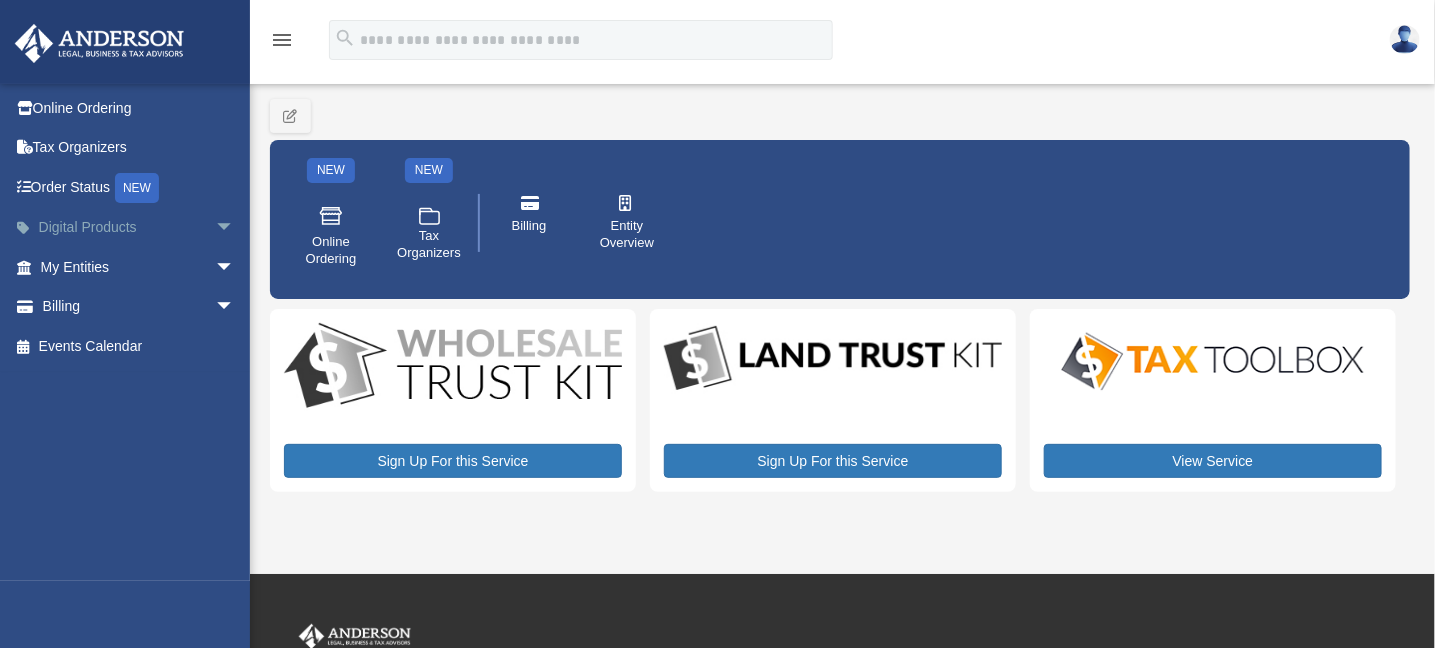 click on "arrow_drop_down" at bounding box center [235, 228] 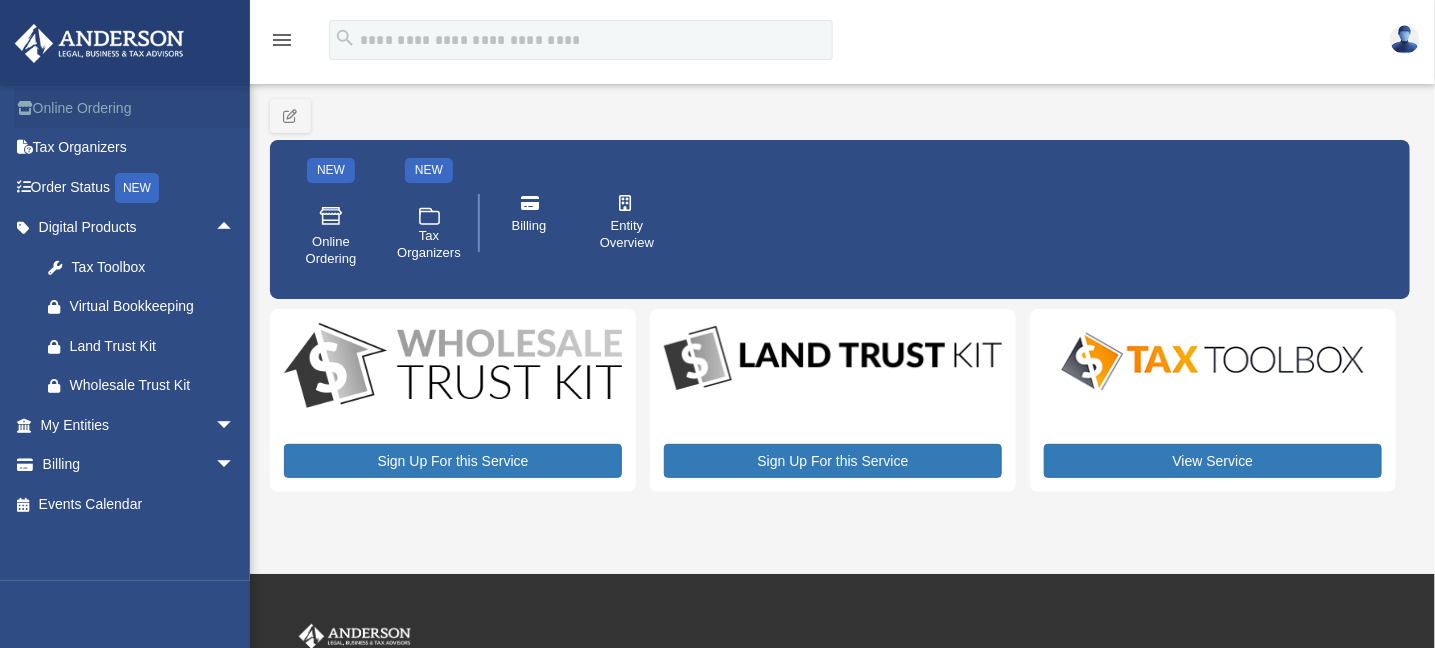 click on "Online Ordering" at bounding box center (139, 108) 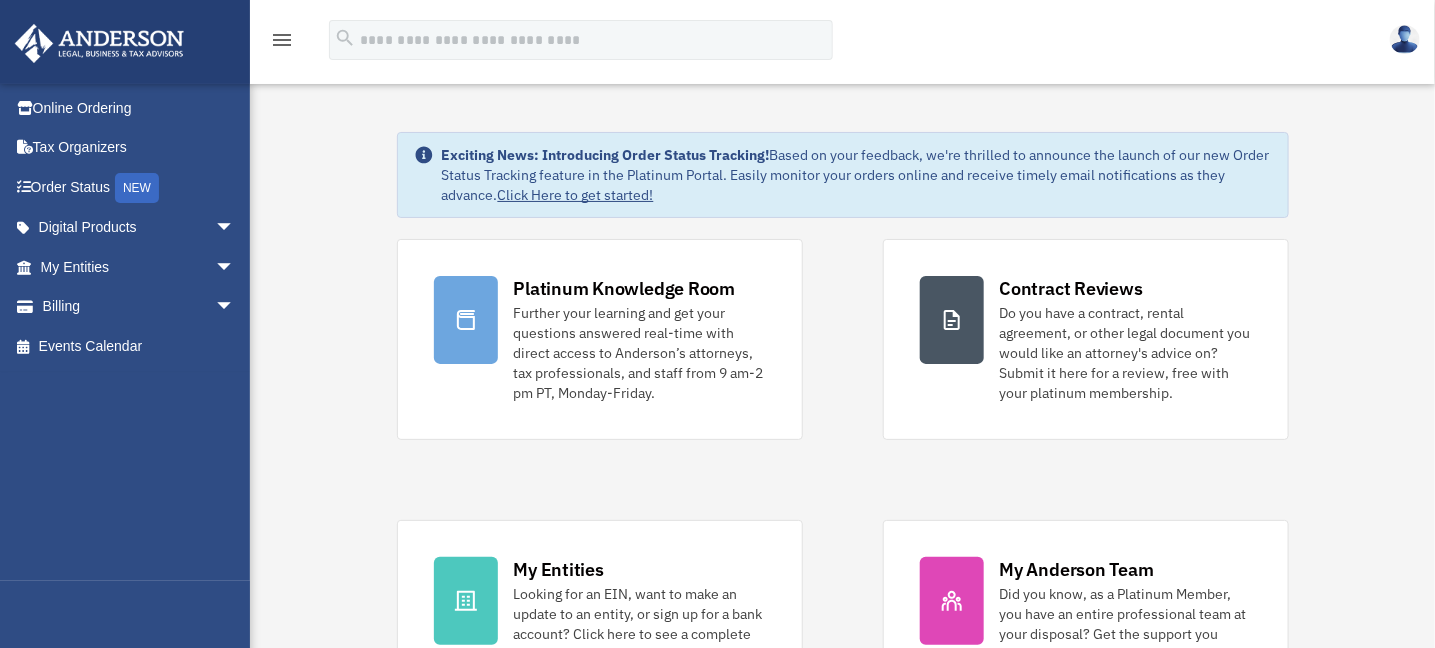 scroll, scrollTop: 0, scrollLeft: 0, axis: both 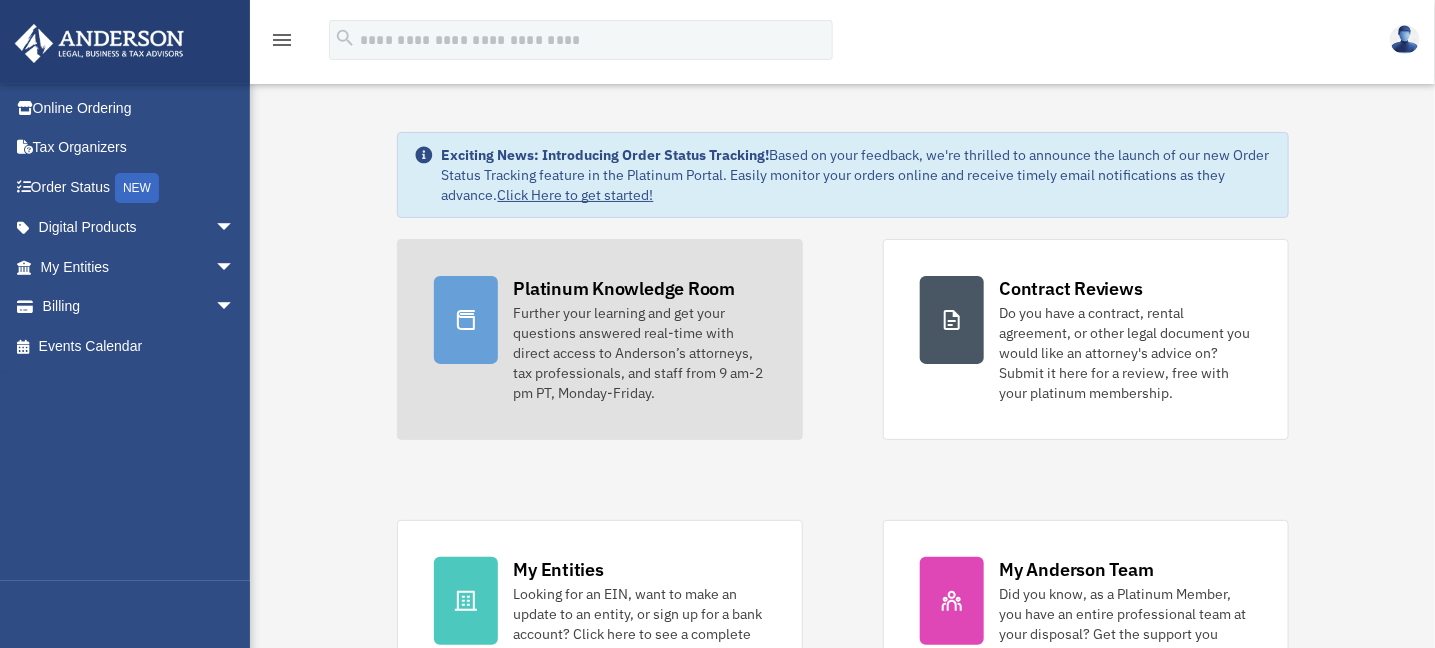 click at bounding box center (466, 320) 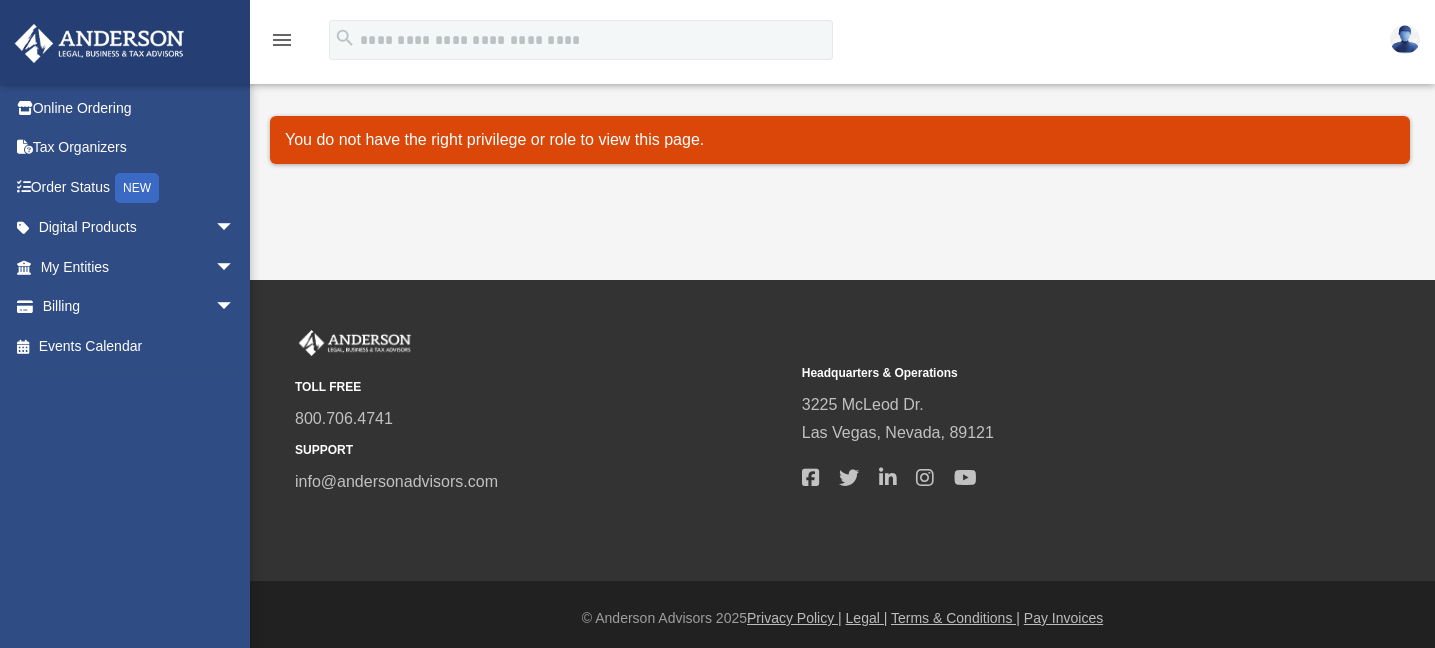 scroll, scrollTop: 0, scrollLeft: 0, axis: both 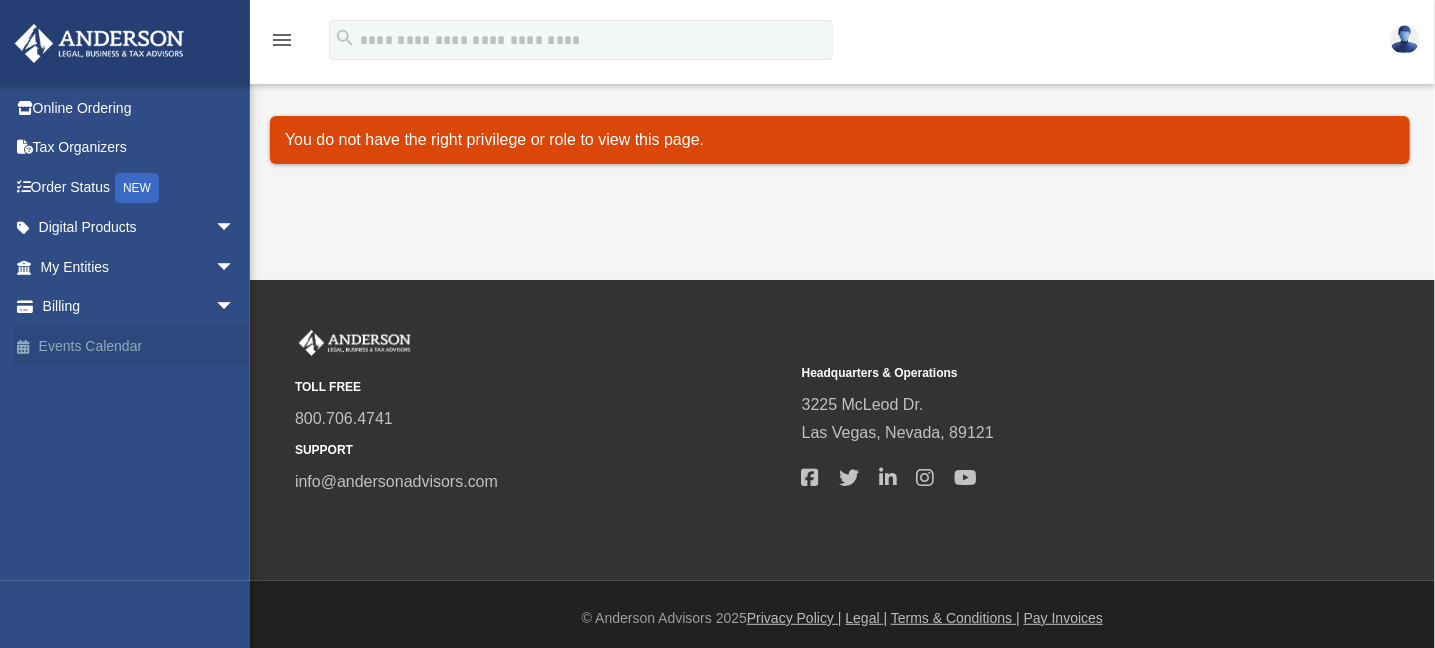 click on "Events Calendar" at bounding box center [139, 346] 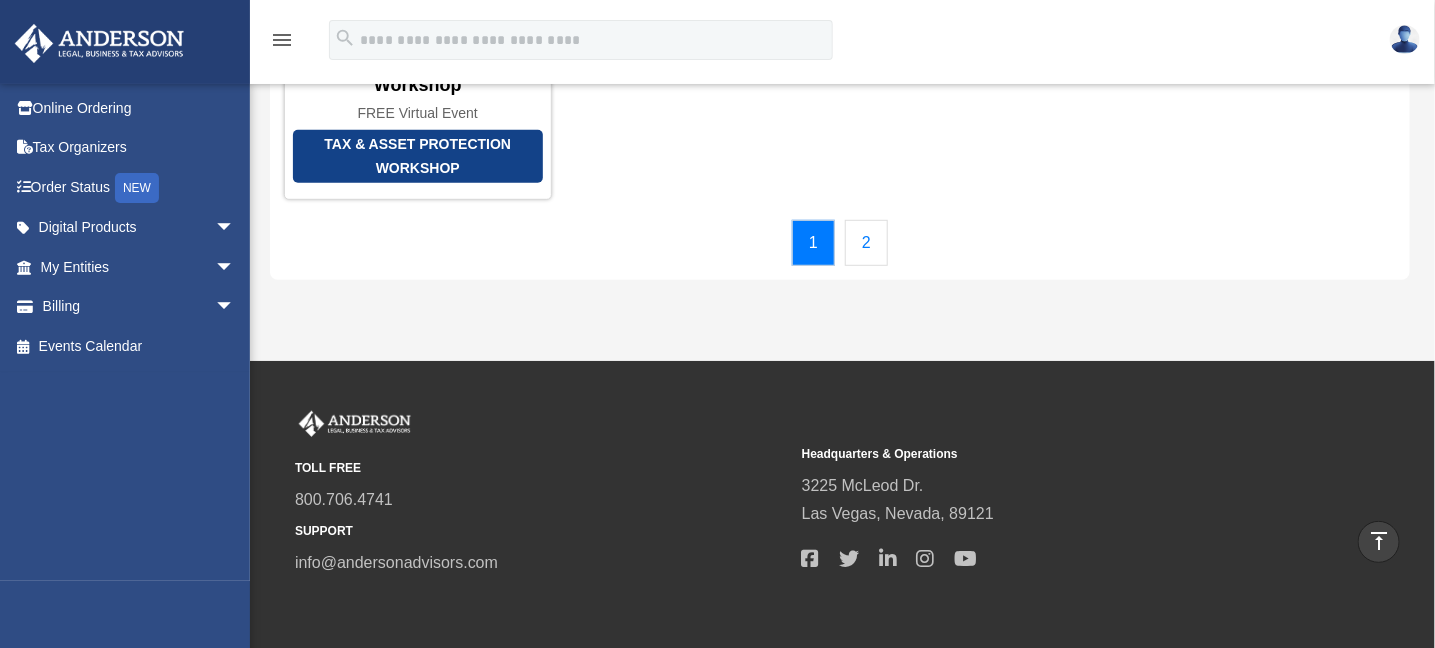 scroll, scrollTop: 204, scrollLeft: 0, axis: vertical 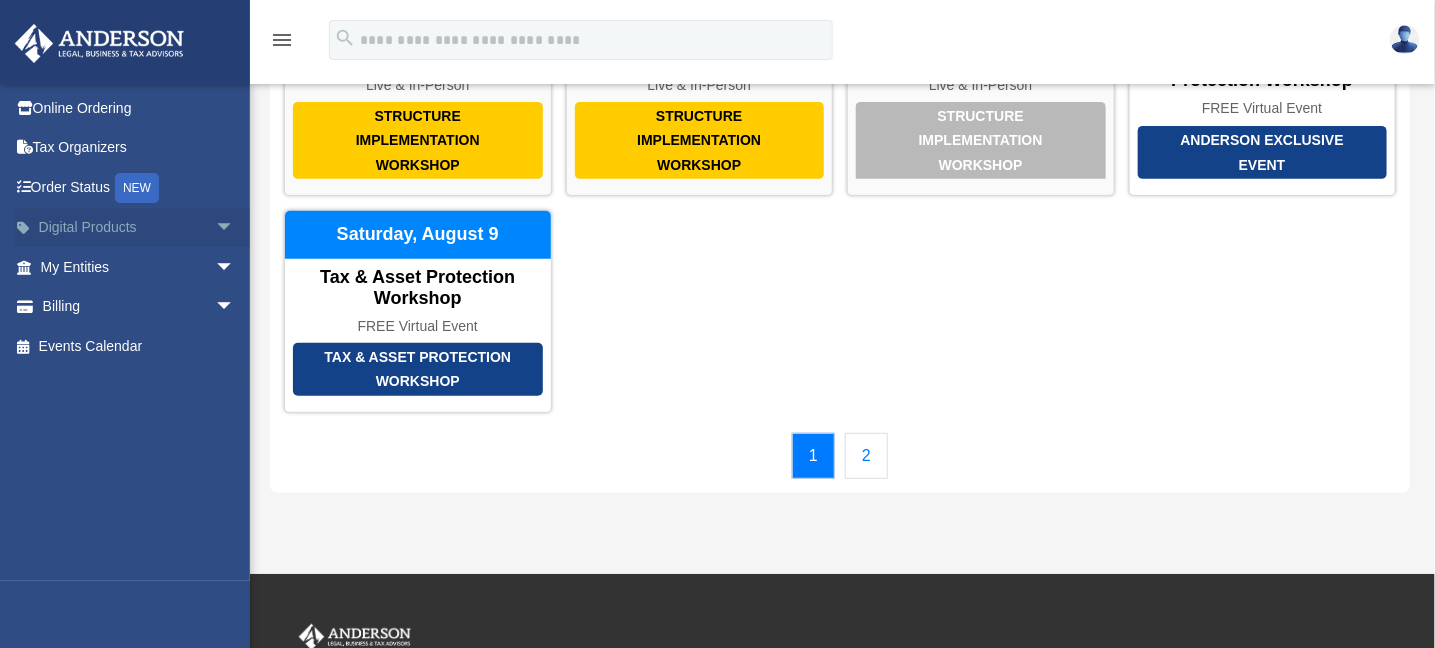 click on "arrow_drop_down" at bounding box center [235, 228] 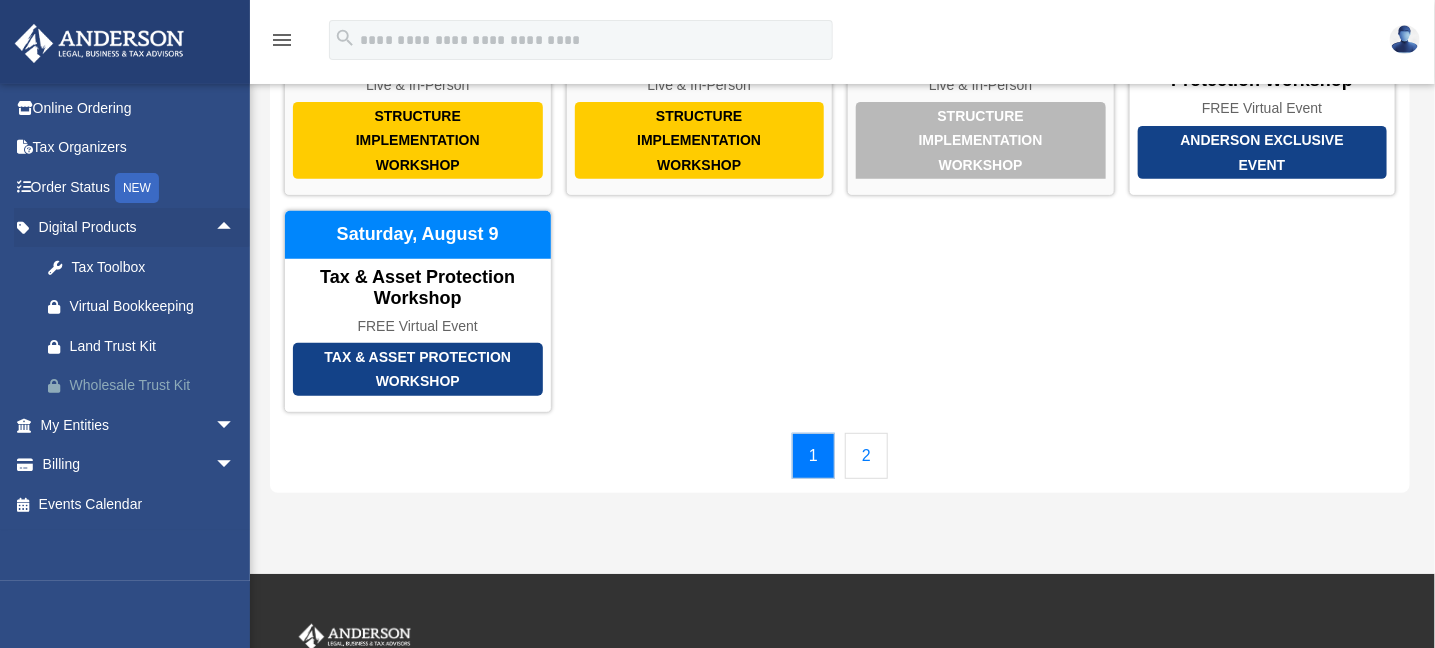 click on "Wholesale Trust Kit" at bounding box center (155, 385) 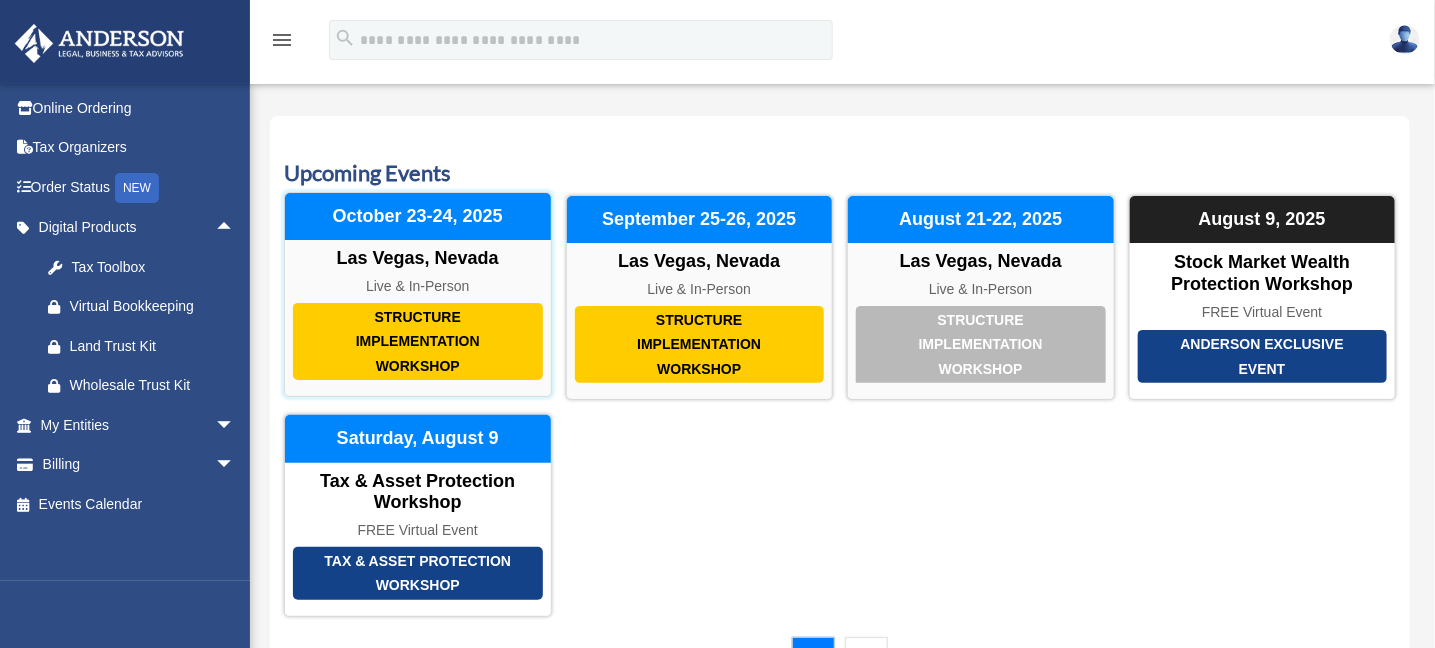scroll, scrollTop: 0, scrollLeft: 0, axis: both 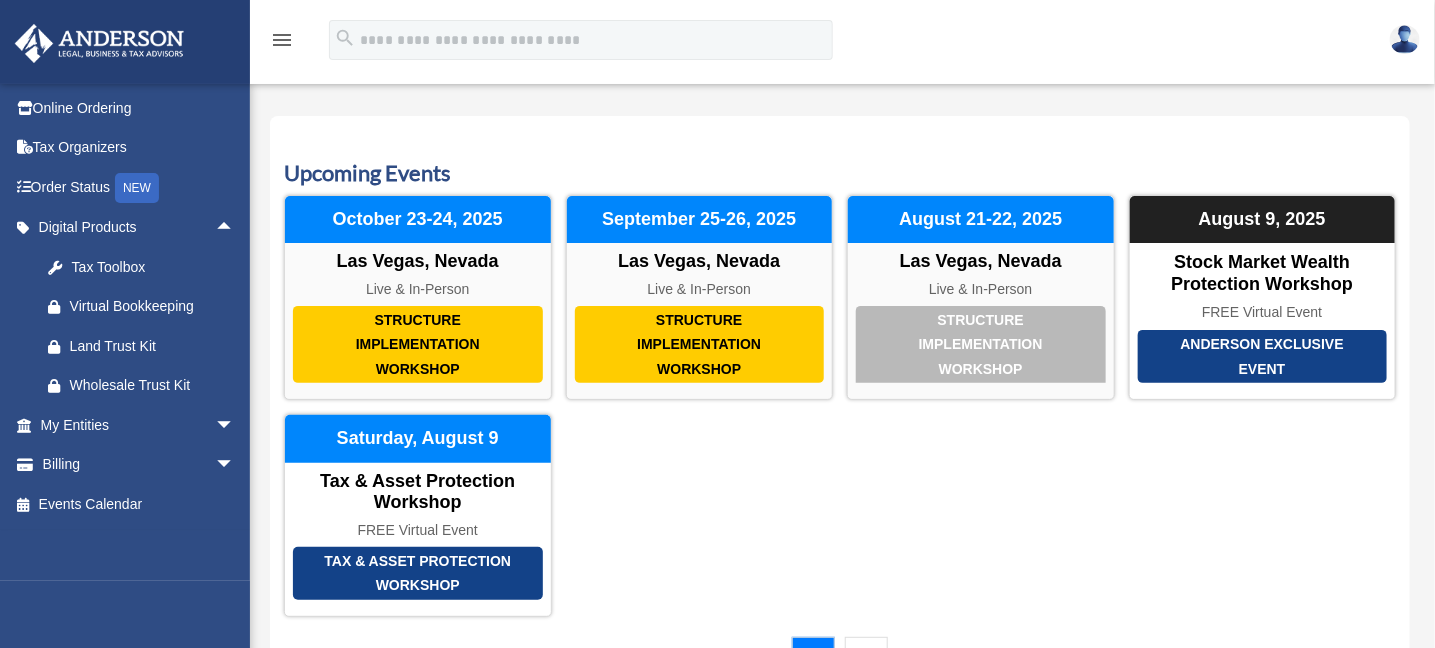 click at bounding box center [1405, 39] 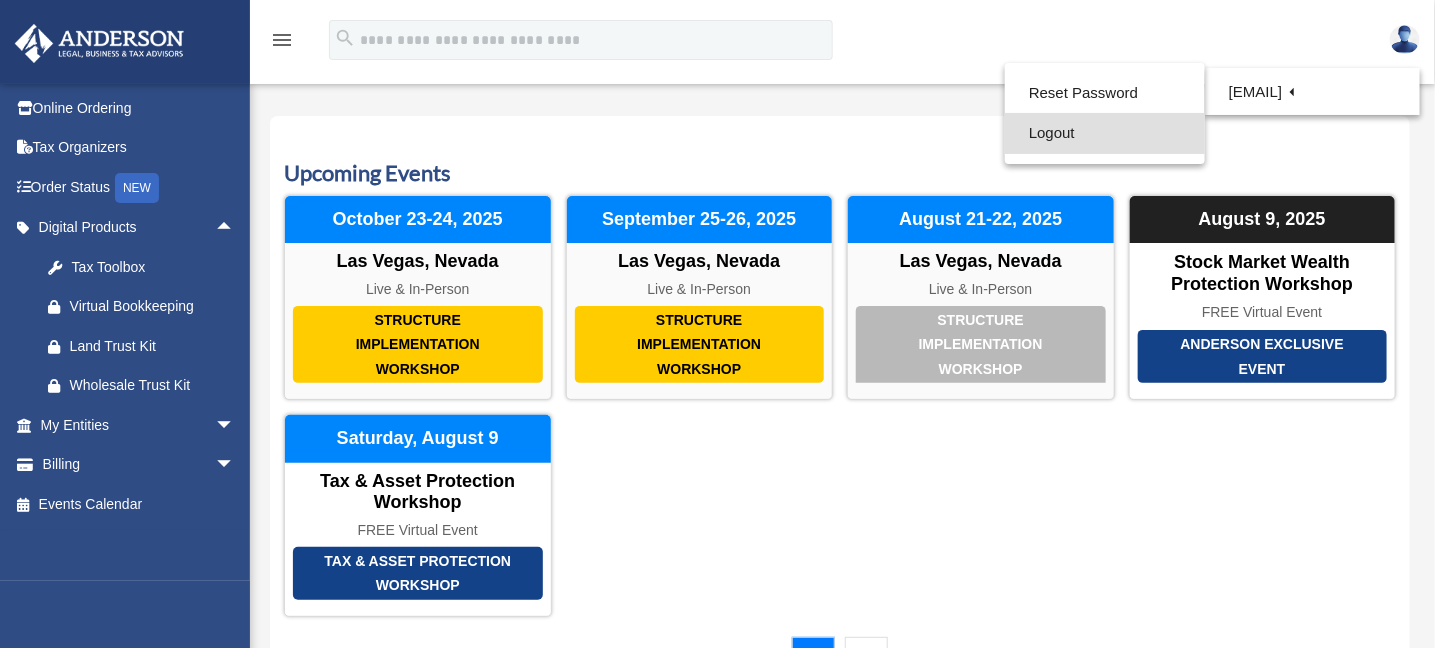 click on "Logout" at bounding box center (1105, 133) 